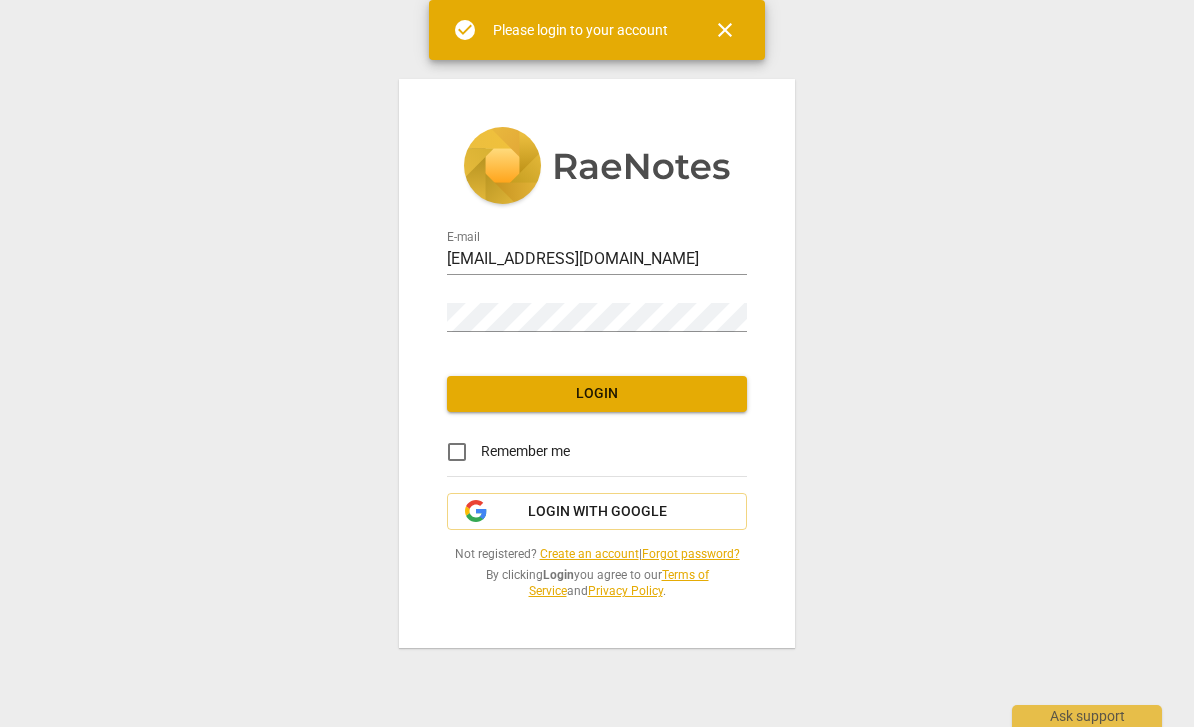 scroll, scrollTop: 0, scrollLeft: 0, axis: both 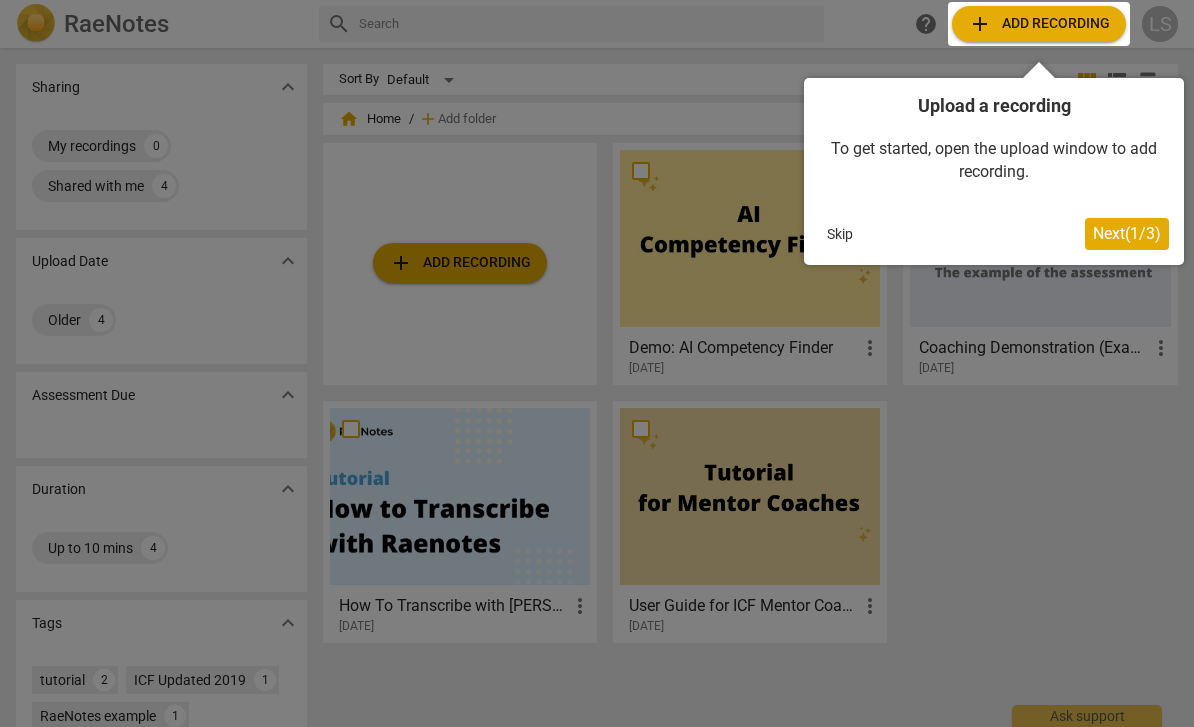 click on "Next  ( 1 / 3 )" at bounding box center [1127, 233] 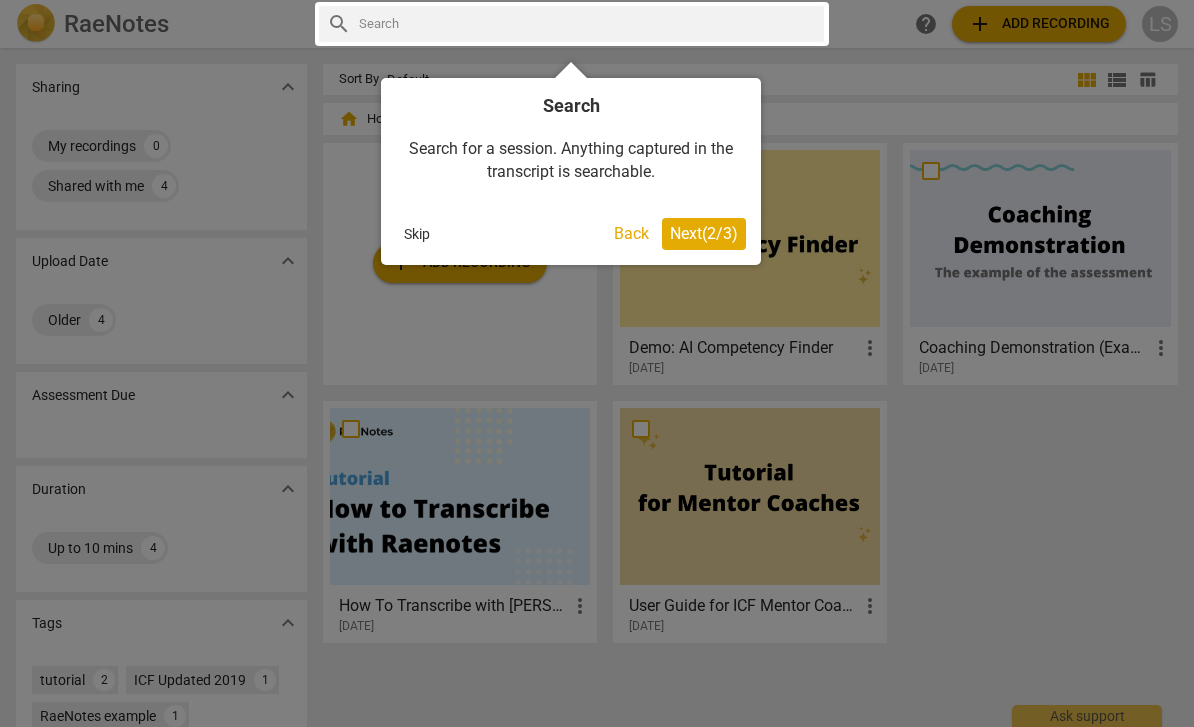 click on "Next  ( 2 / 3 )" at bounding box center (704, 233) 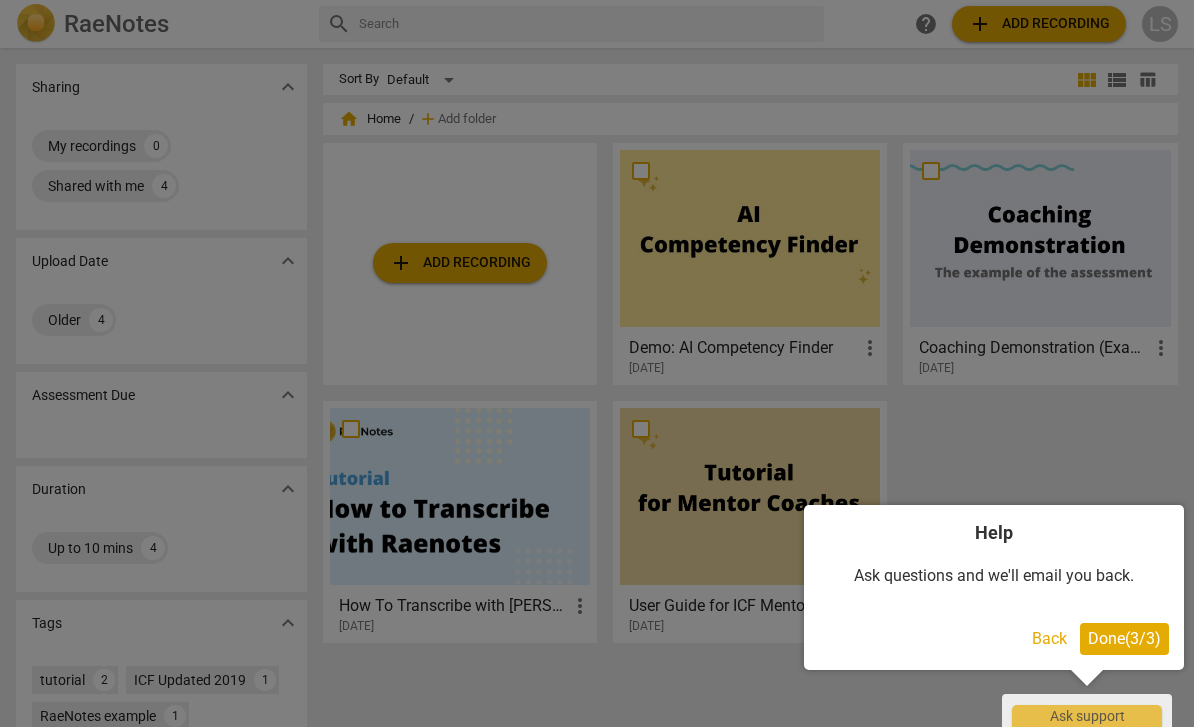 click on "Done  ( 3 / 3 )" at bounding box center [1124, 638] 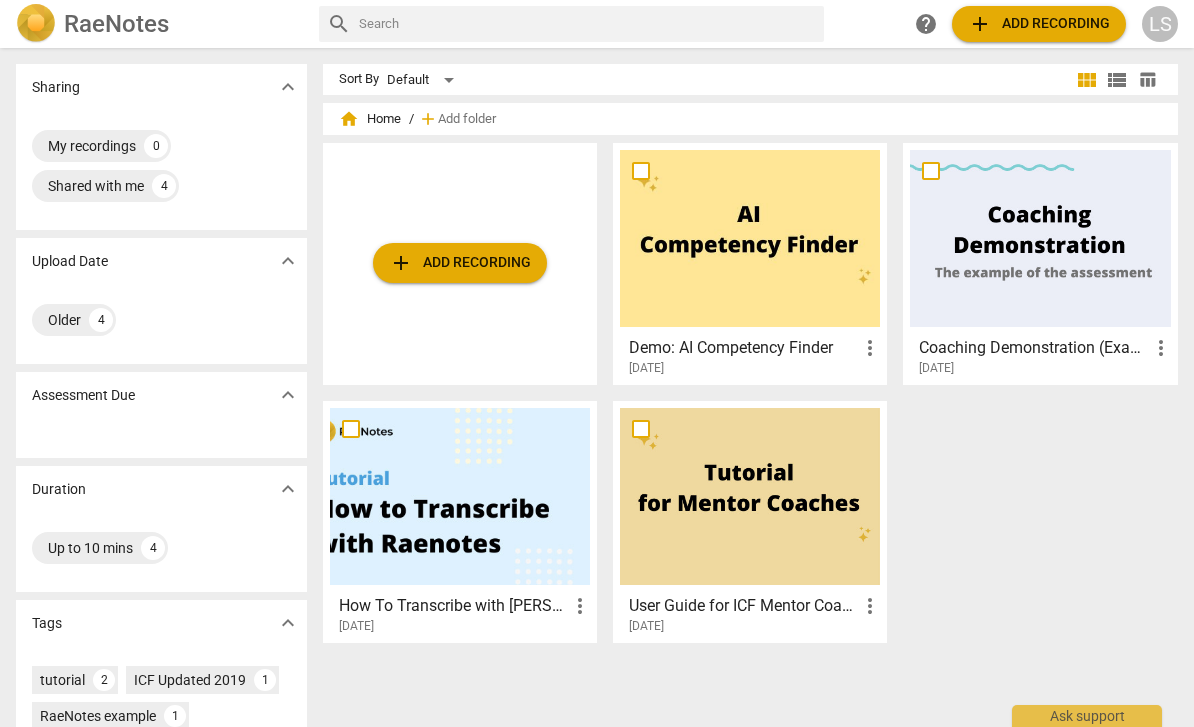 click on "add   Add recording" at bounding box center (1039, 24) 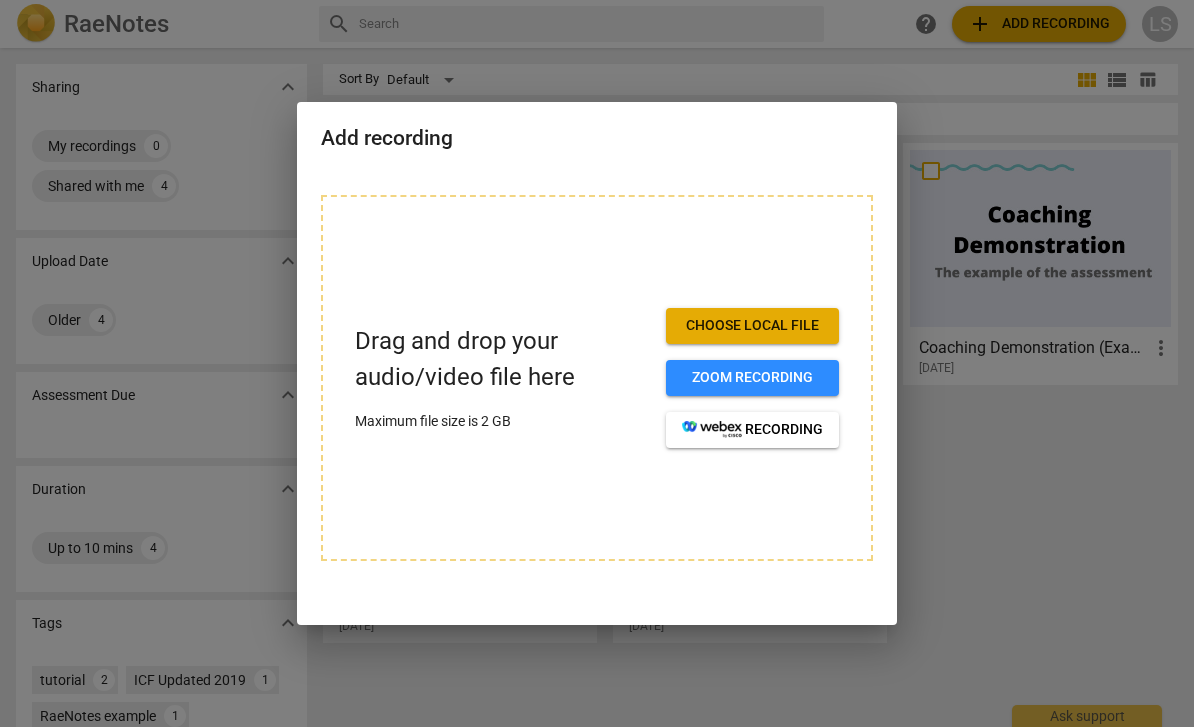 click on "Choose local file" at bounding box center (752, 326) 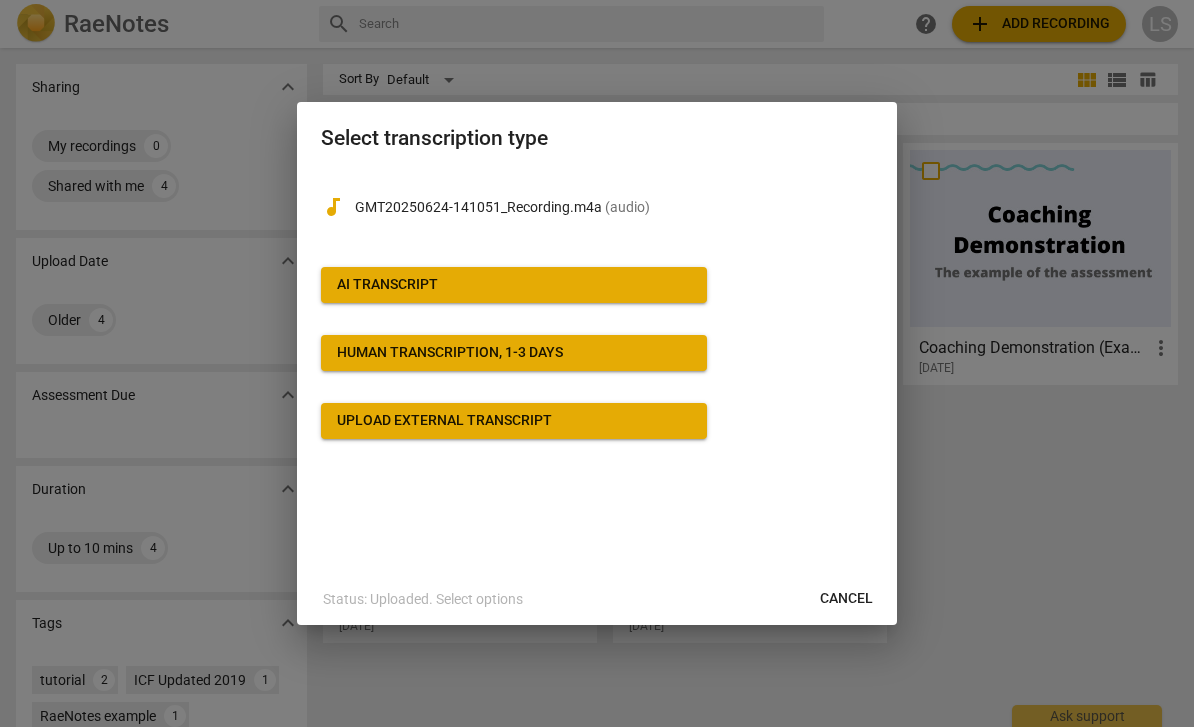 click on "AI Transcript" at bounding box center [514, 285] 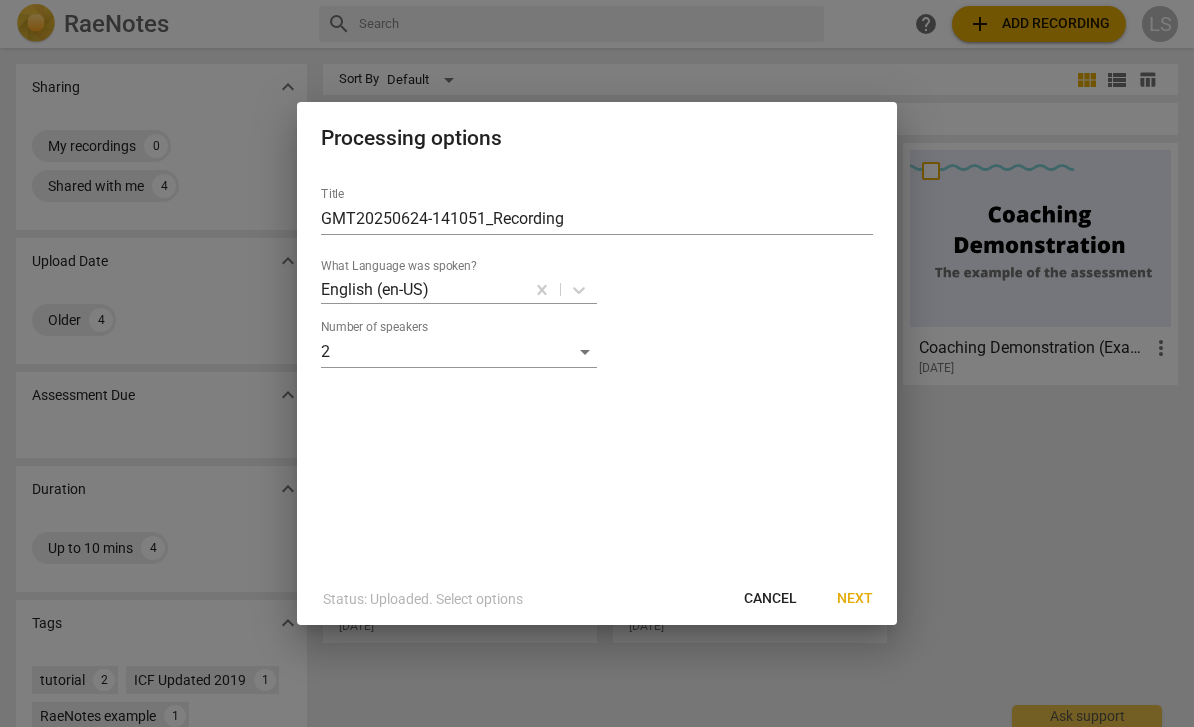 click on "Next" at bounding box center (855, 599) 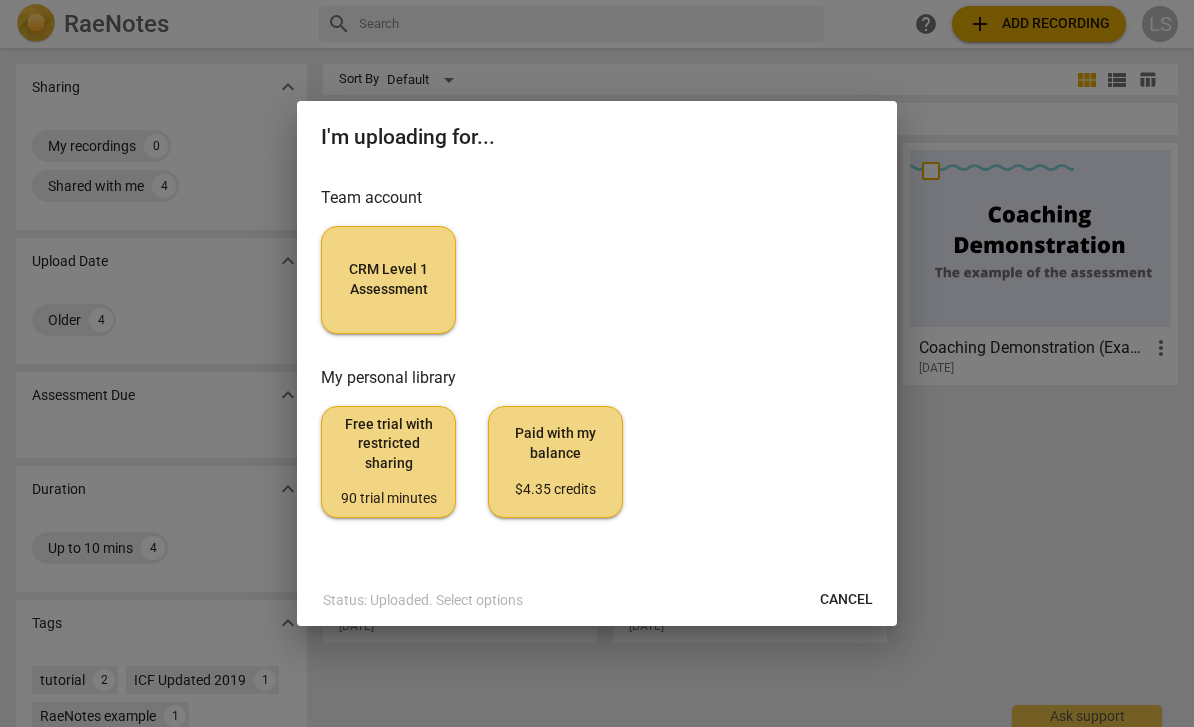 click on "CRM Level 1 Assessment" at bounding box center [388, 279] 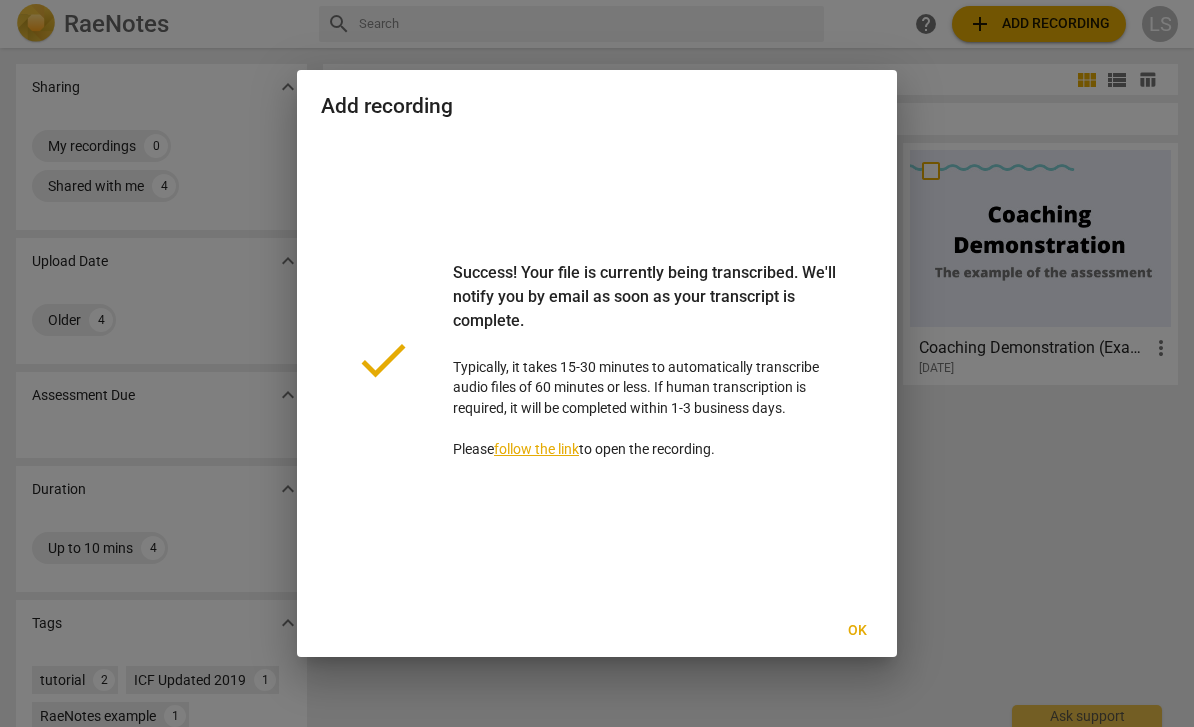 click on "follow the link" at bounding box center [536, 449] 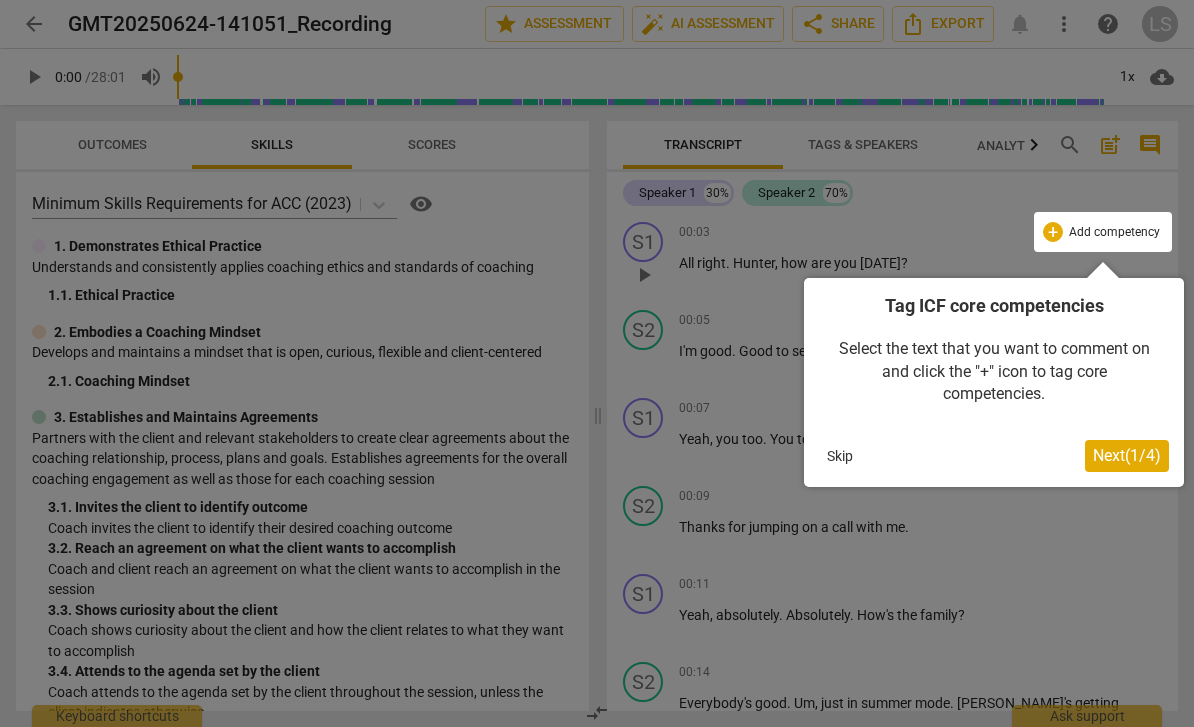 click on "Next  ( 1 / 4 )" at bounding box center (1127, 455) 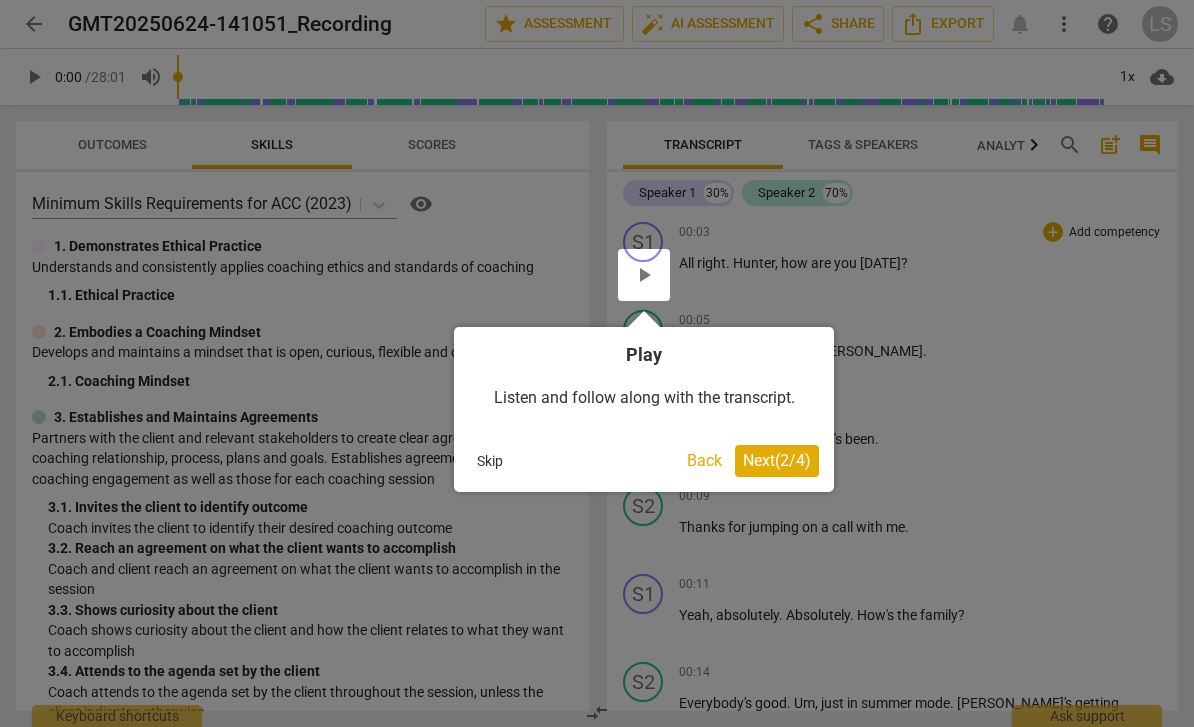 click on "Next  ( 2 / 4 )" at bounding box center [777, 460] 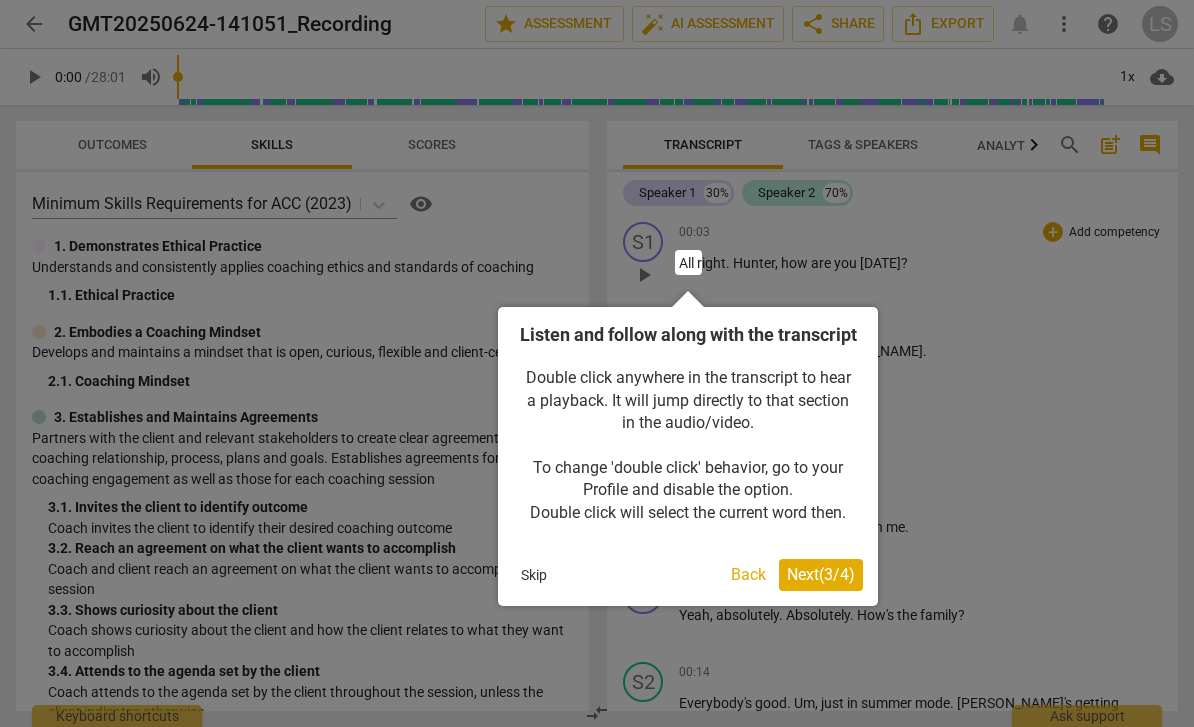 click on "Next  ( 3 / 4 )" at bounding box center [821, 574] 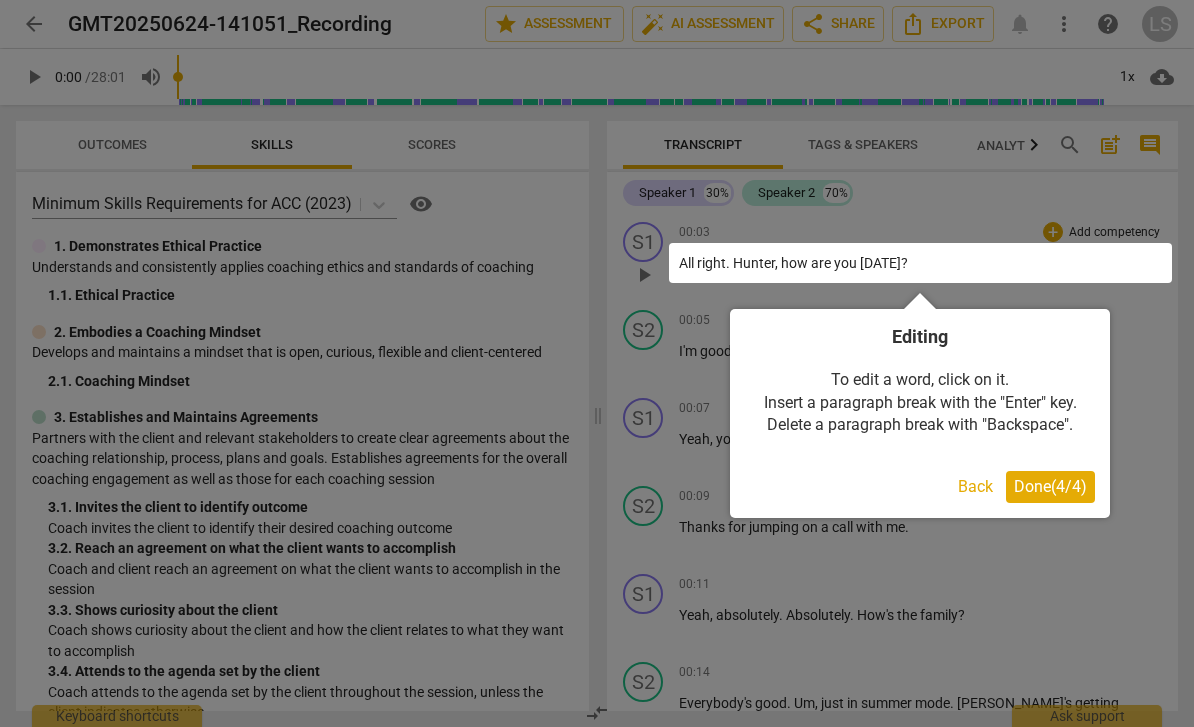 click on "Done  ( 4 / 4 )" at bounding box center (1050, 486) 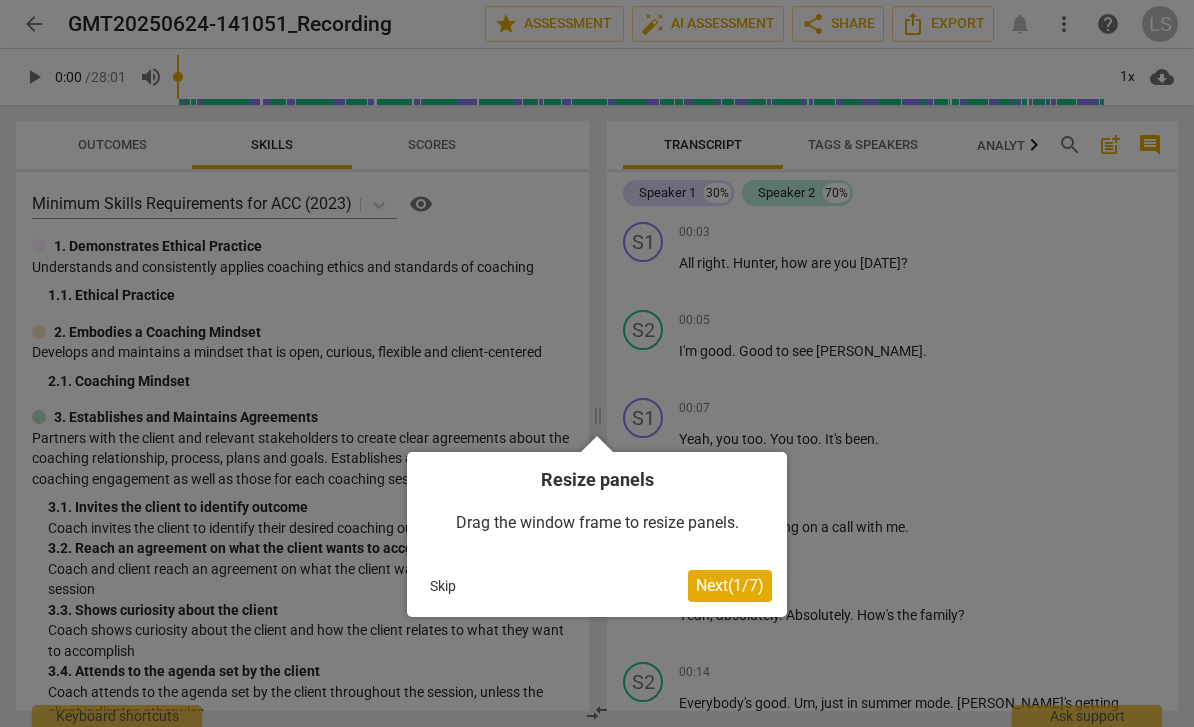 click on "Next  ( 1 / 7 )" at bounding box center (730, 585) 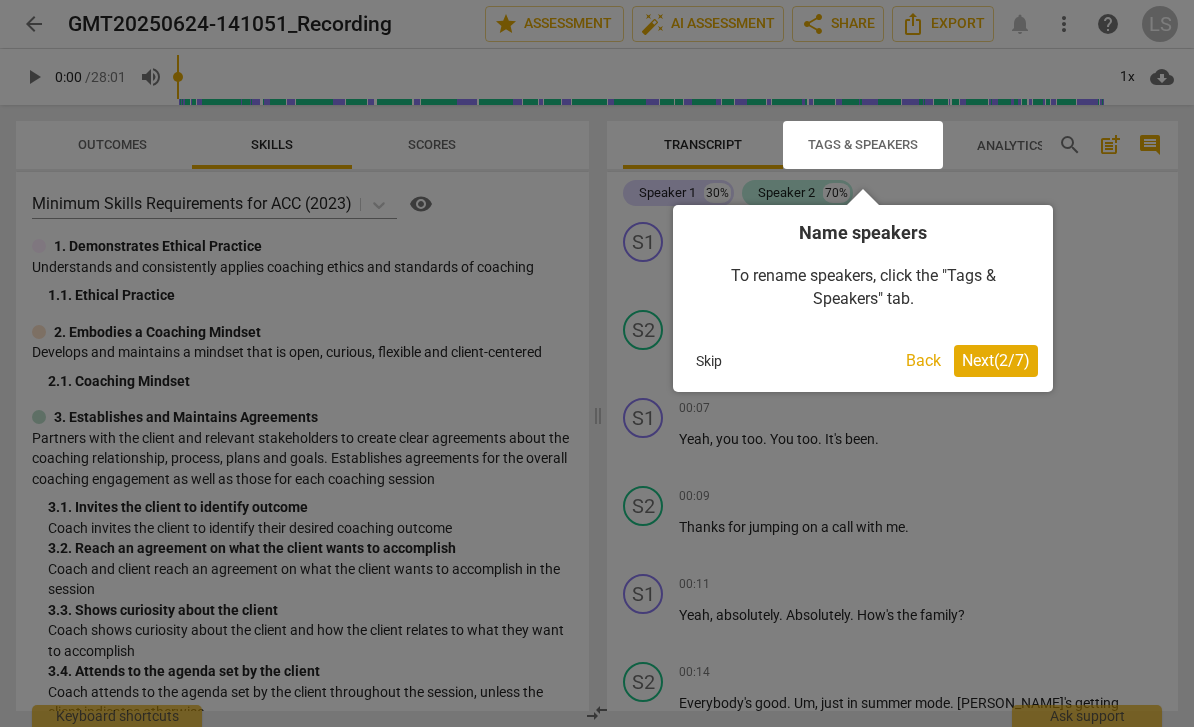 click on "Next  ( 2 / 7 )" at bounding box center (996, 360) 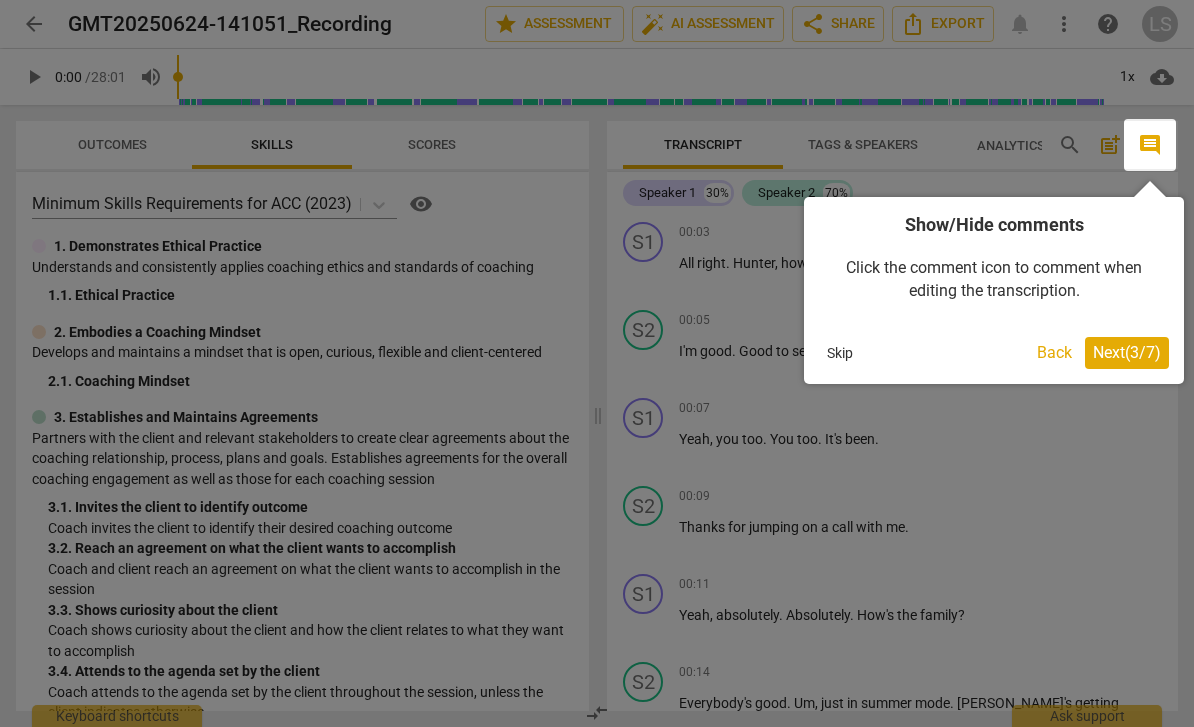 click on "Next  ( 3 / 7 )" at bounding box center [1127, 352] 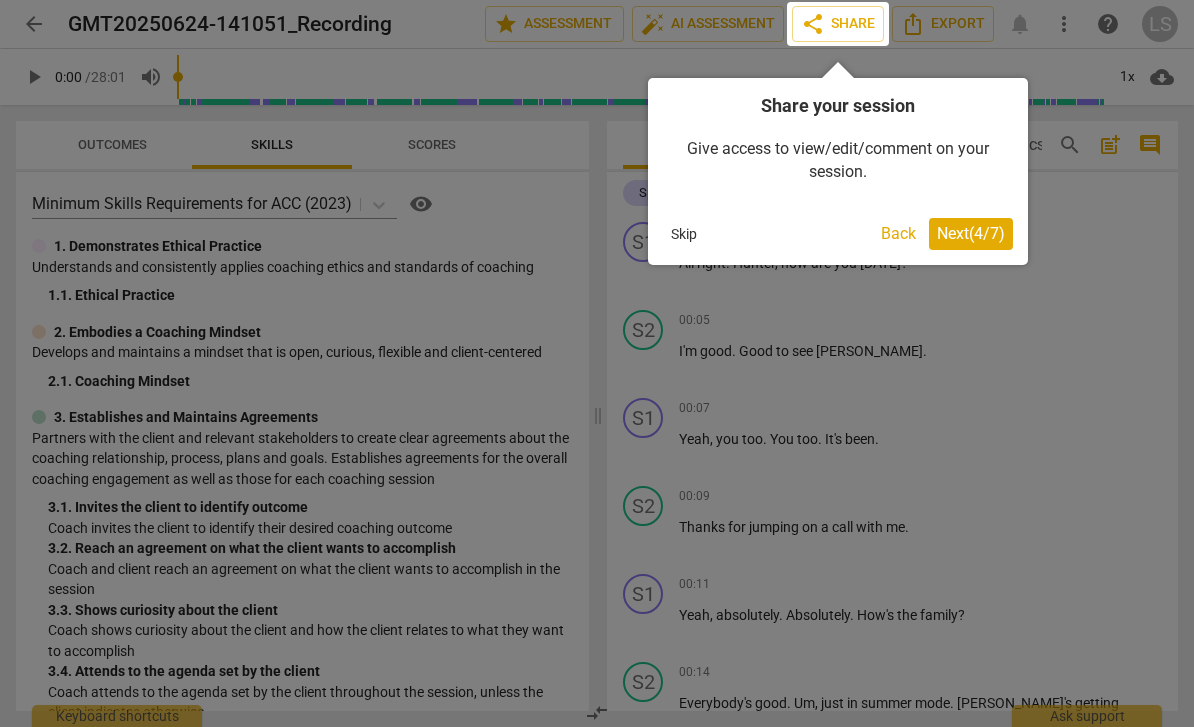 click on "Next  ( 4 / 7 )" at bounding box center (971, 233) 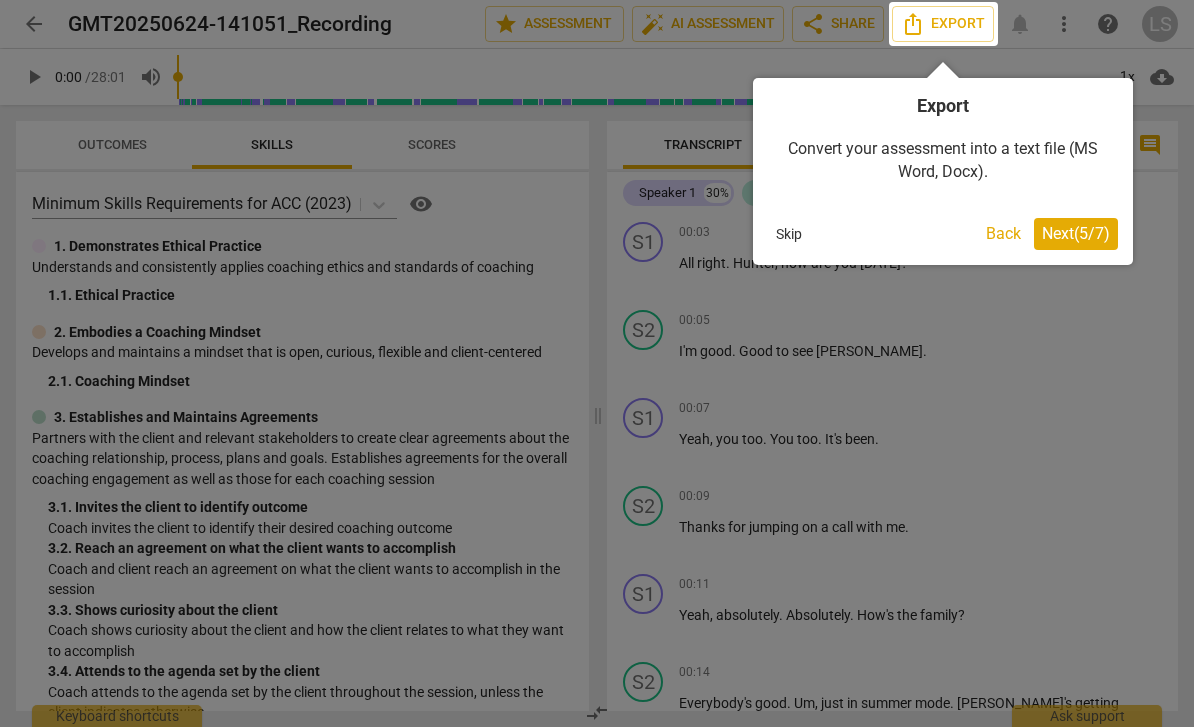 click on "Next  ( 5 / 7 )" at bounding box center [1076, 233] 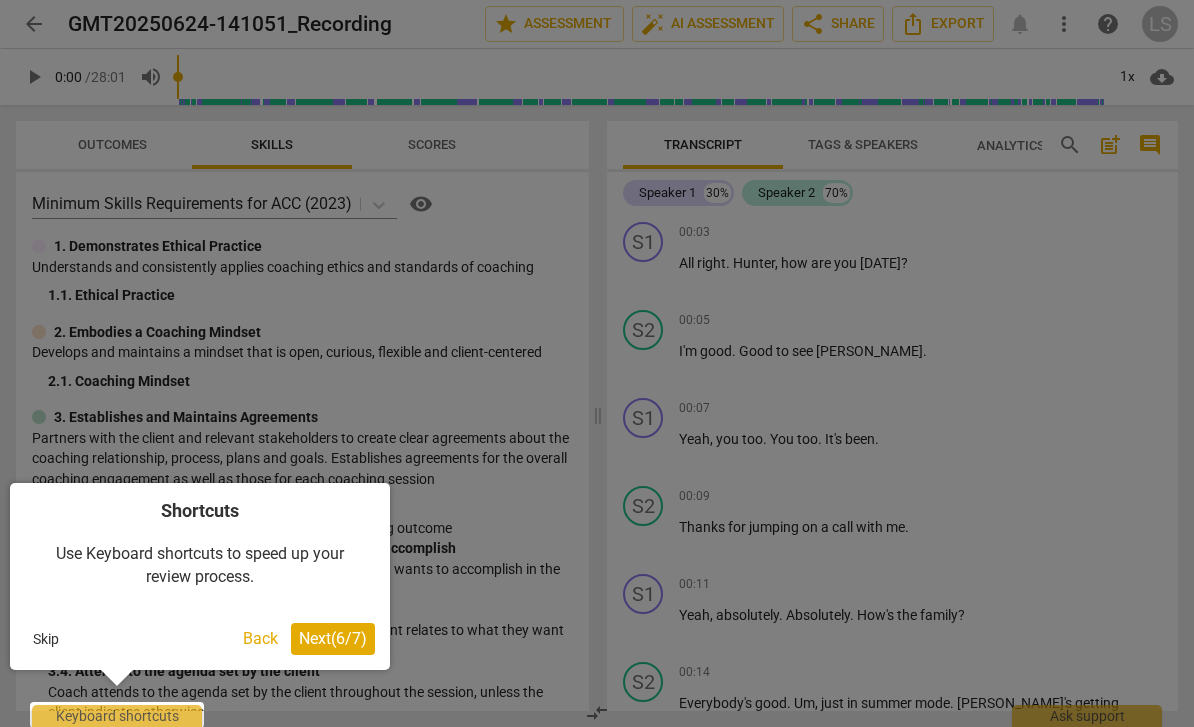 click on "Next  ( 6 / 7 )" at bounding box center (333, 638) 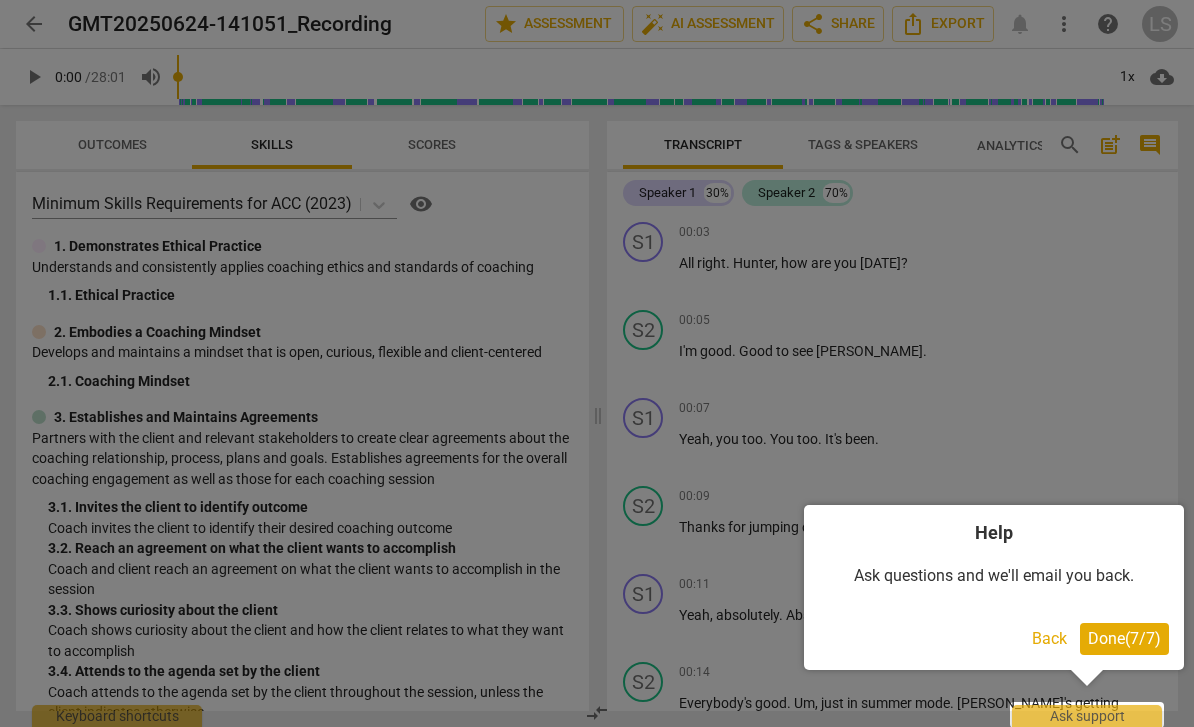 click on "Done  ( 7 / 7 )" at bounding box center [1124, 638] 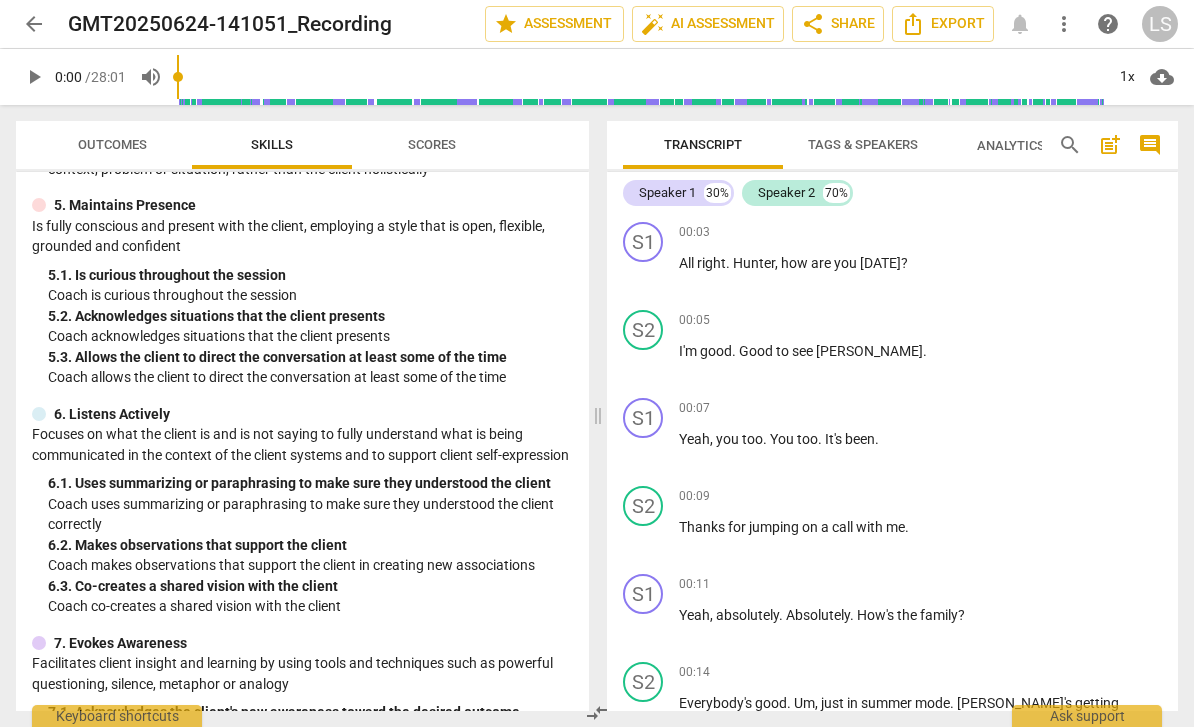 scroll, scrollTop: 784, scrollLeft: 0, axis: vertical 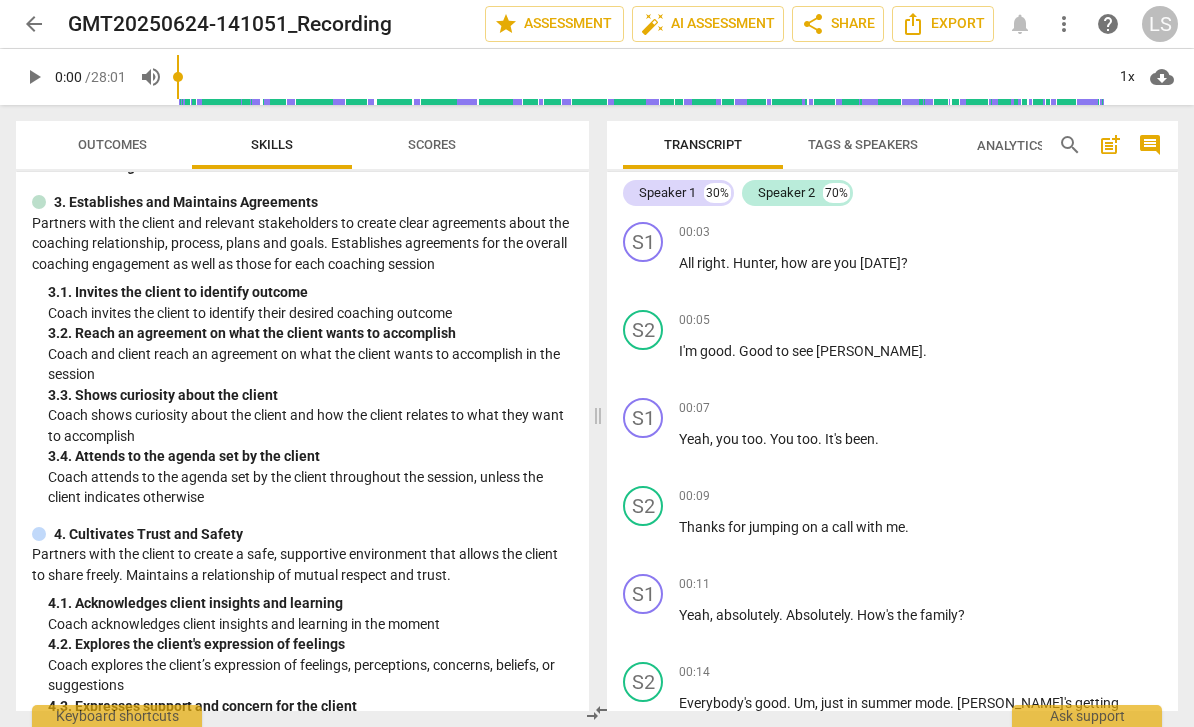 click on "Outcomes" at bounding box center [112, 144] 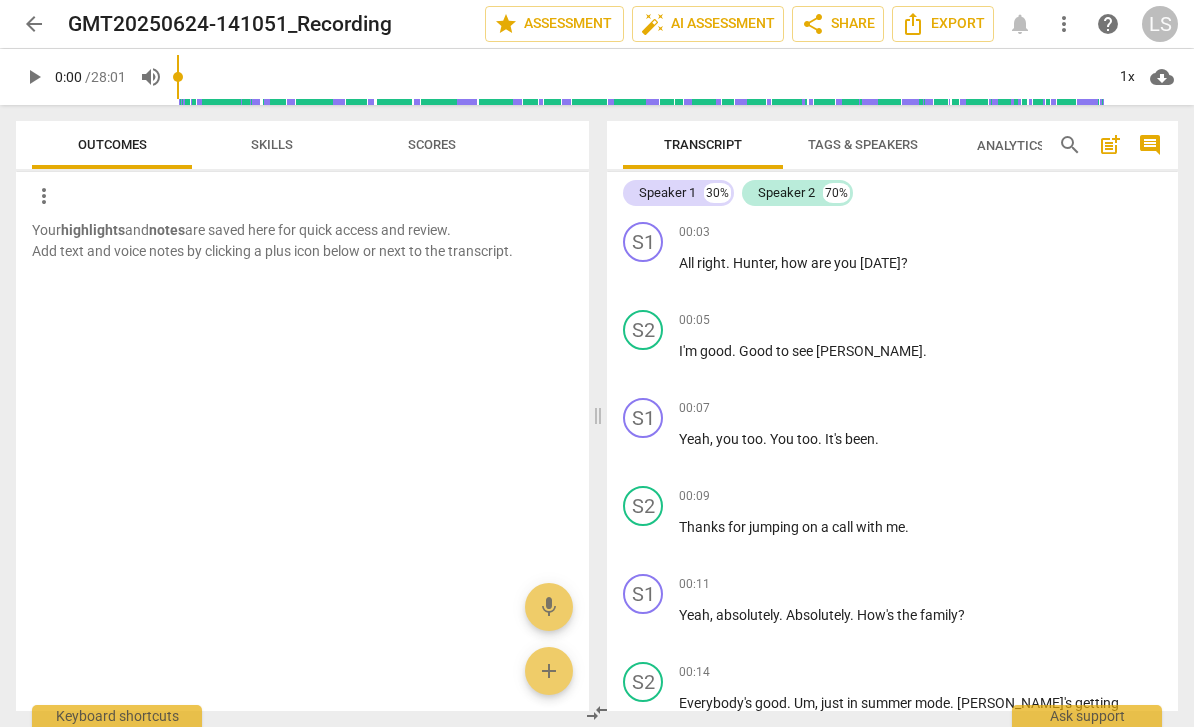 click on "Skills" at bounding box center [272, 145] 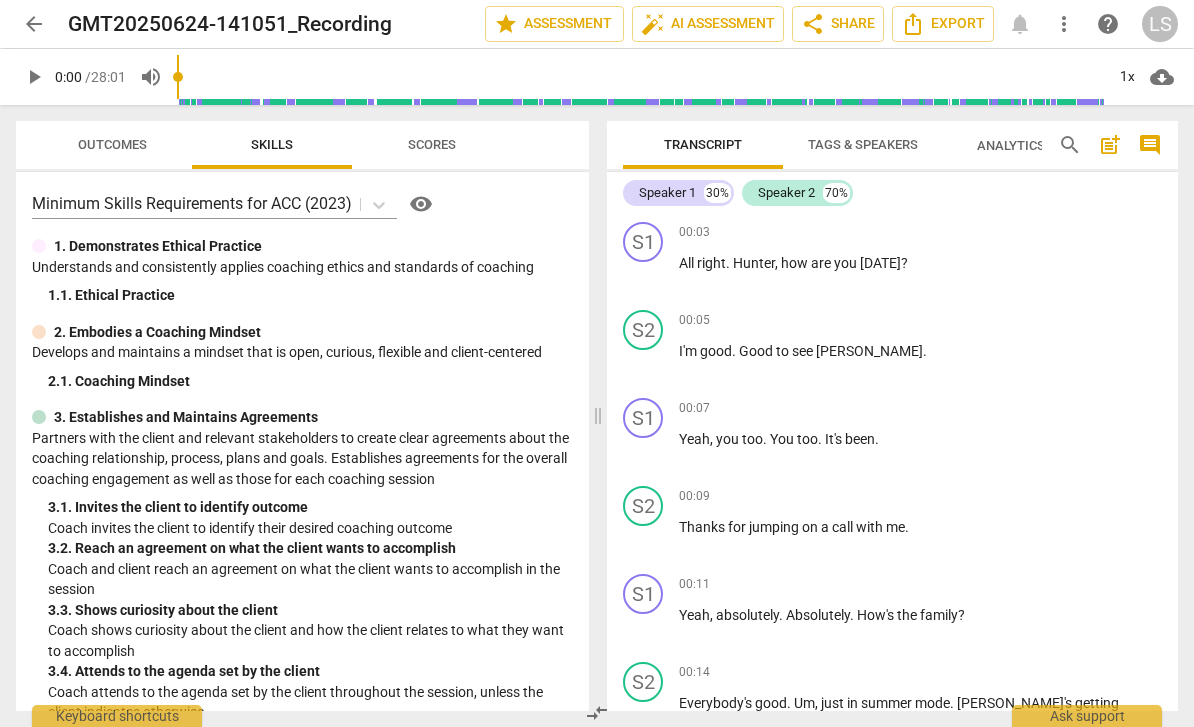 click on "Scores" at bounding box center [432, 145] 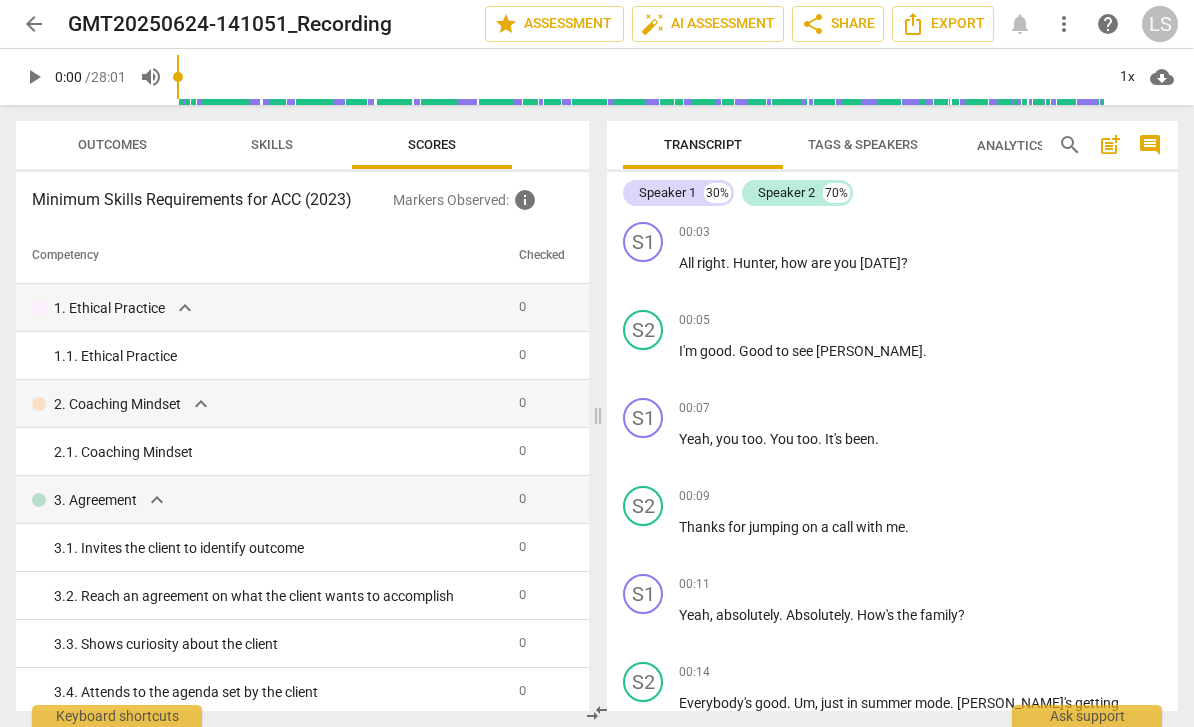 click on "Skills" at bounding box center [272, 144] 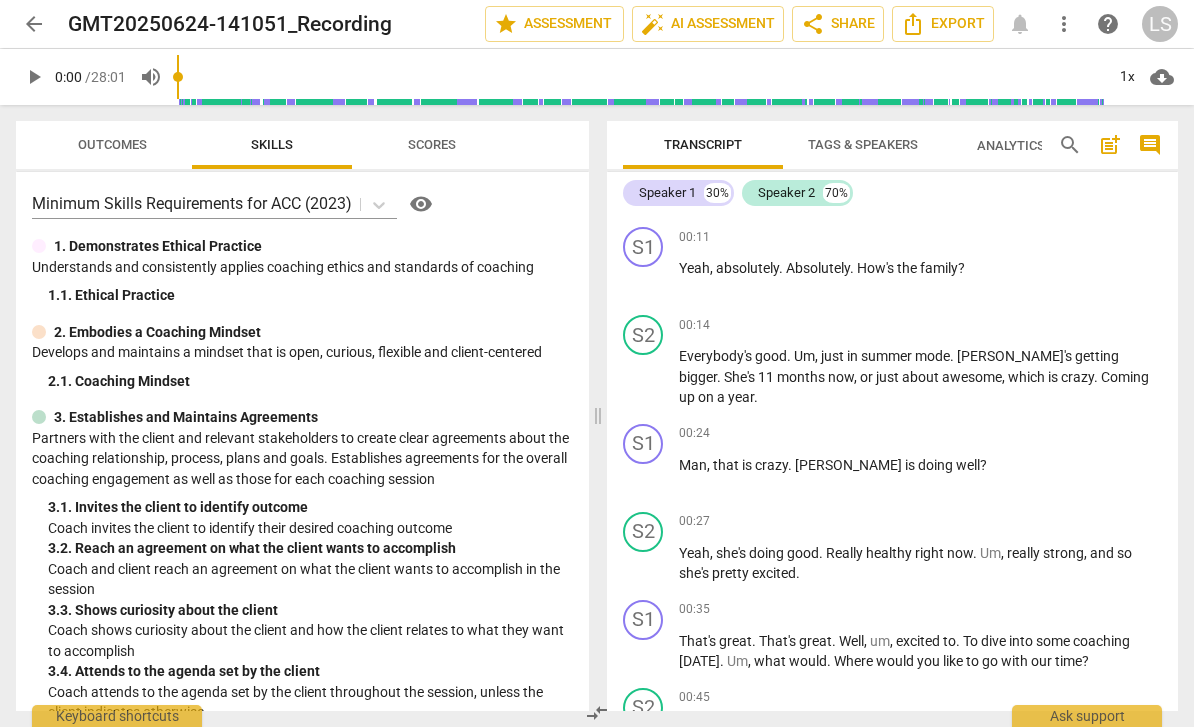 scroll, scrollTop: 362, scrollLeft: 0, axis: vertical 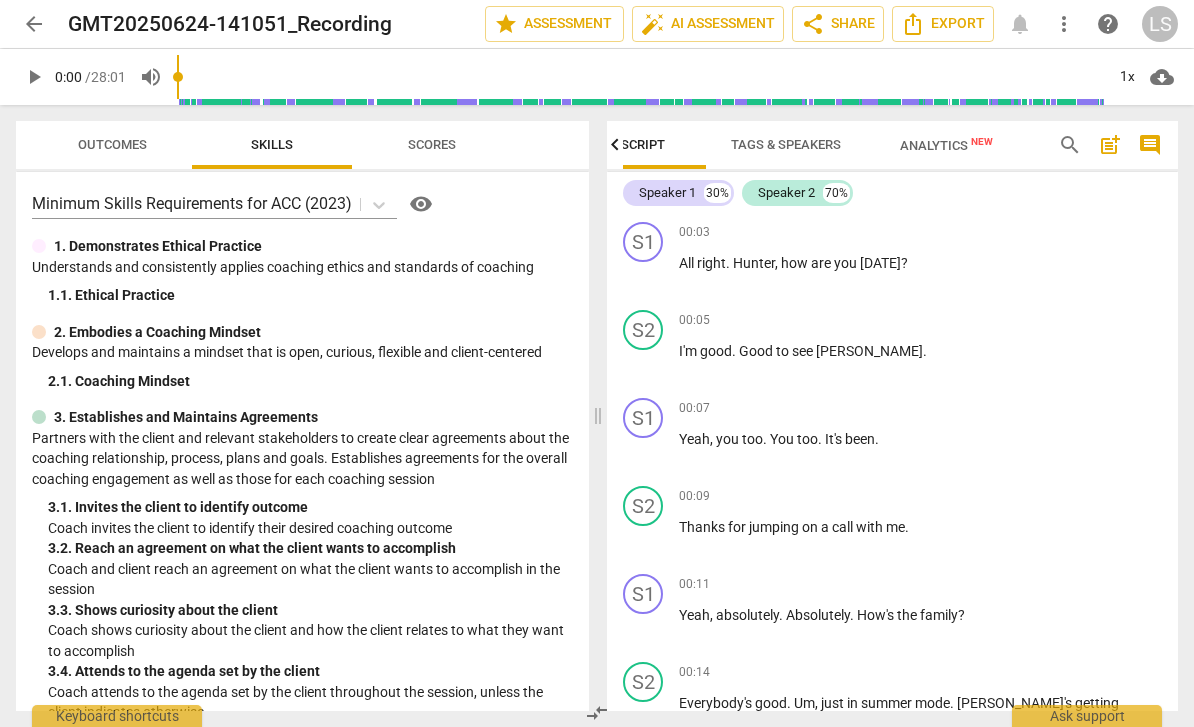 click on "Tags & Speakers" at bounding box center (786, 144) 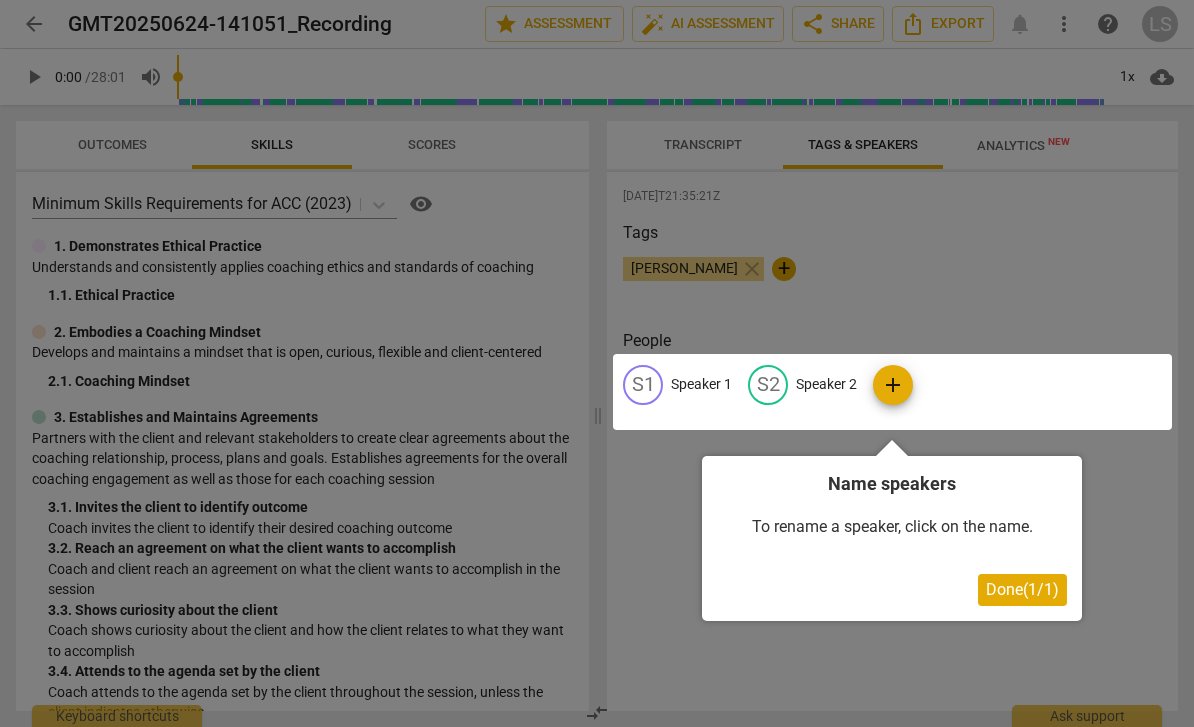 click on "Done  ( 1 / 1 )" at bounding box center [1022, 589] 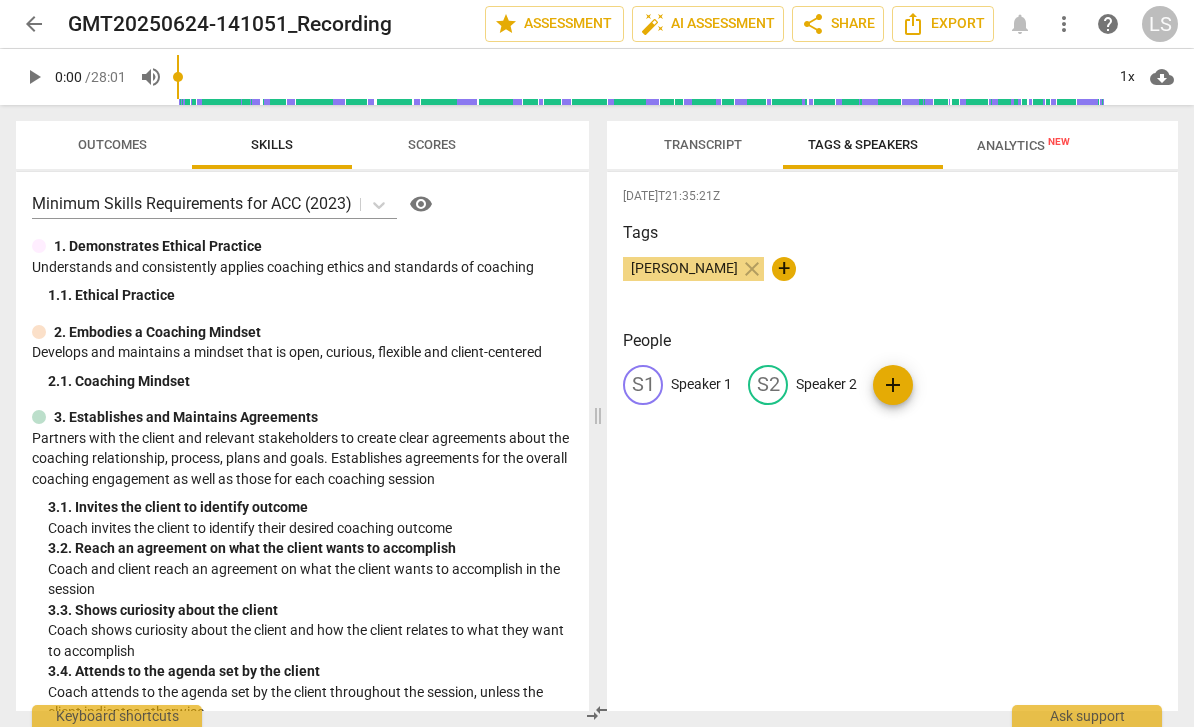click on "S2 Speaker 2" at bounding box center (802, 385) 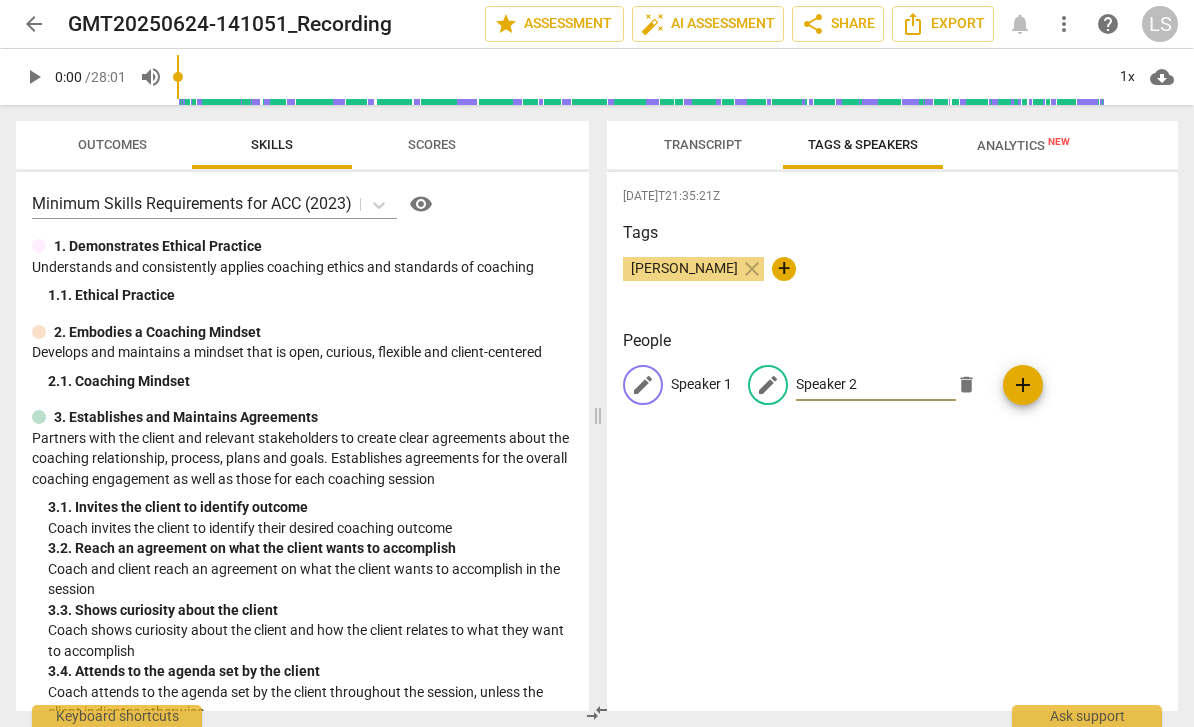 click on "Speaker 1" at bounding box center [701, 384] 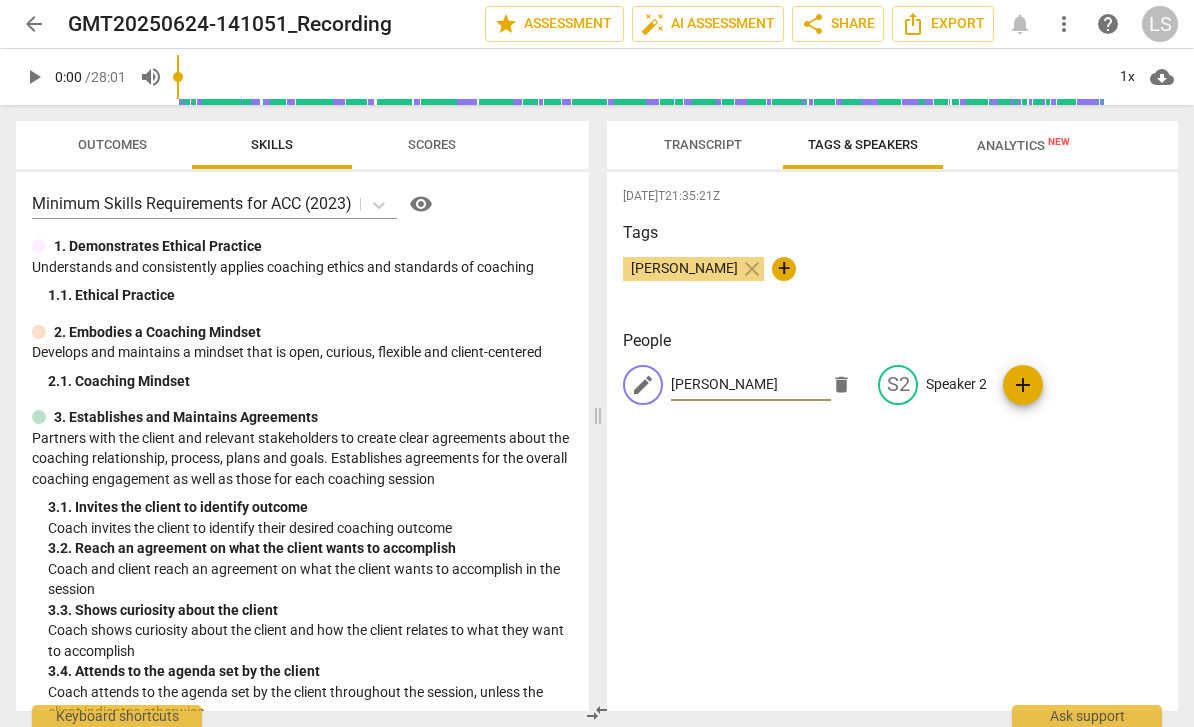 type on "[PERSON_NAME]" 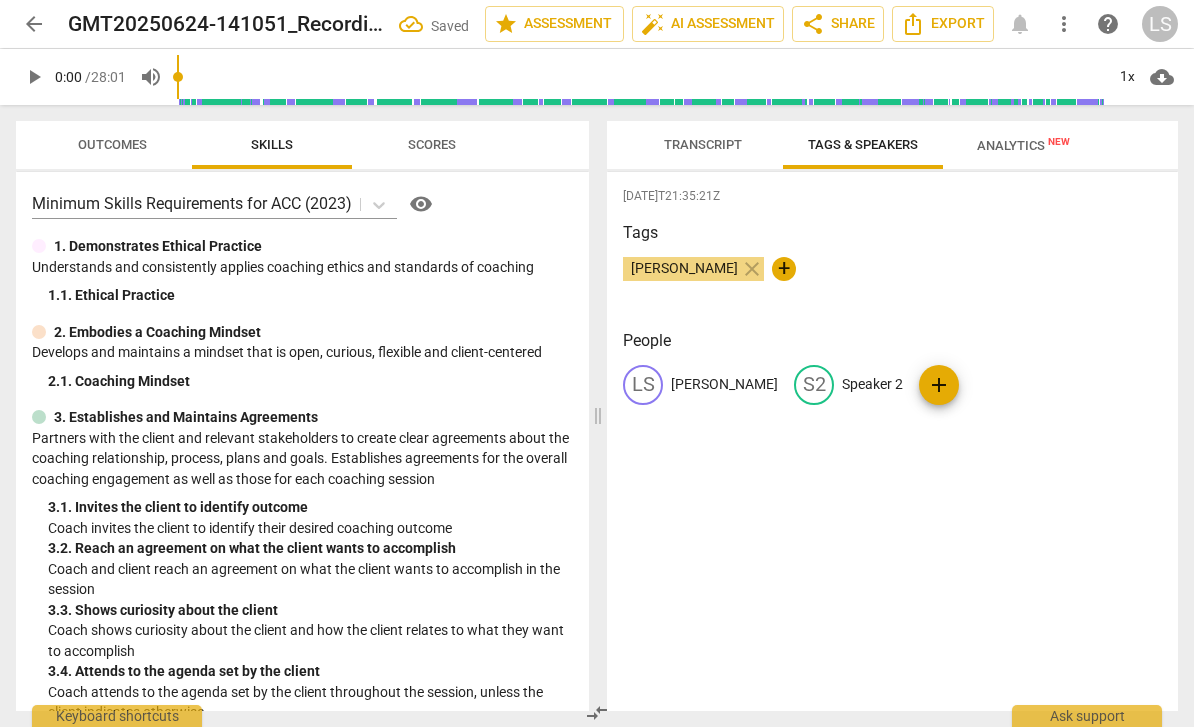 click on "Speaker 2" at bounding box center [872, 384] 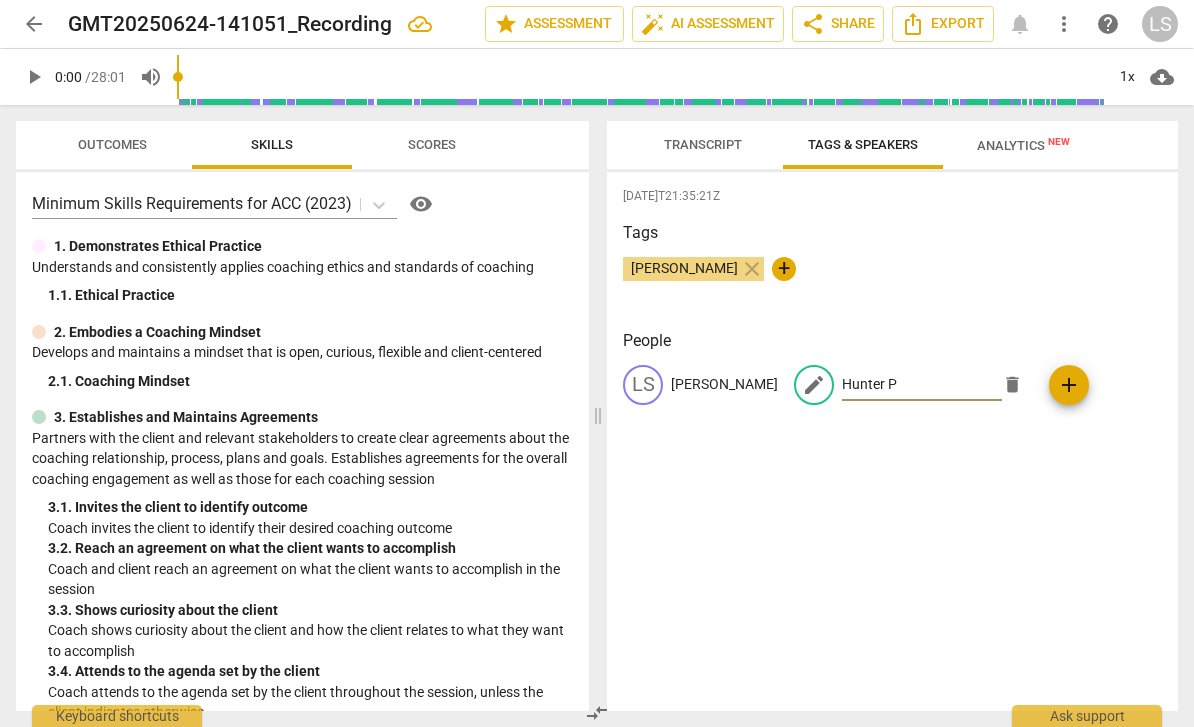 type on "Hunter" 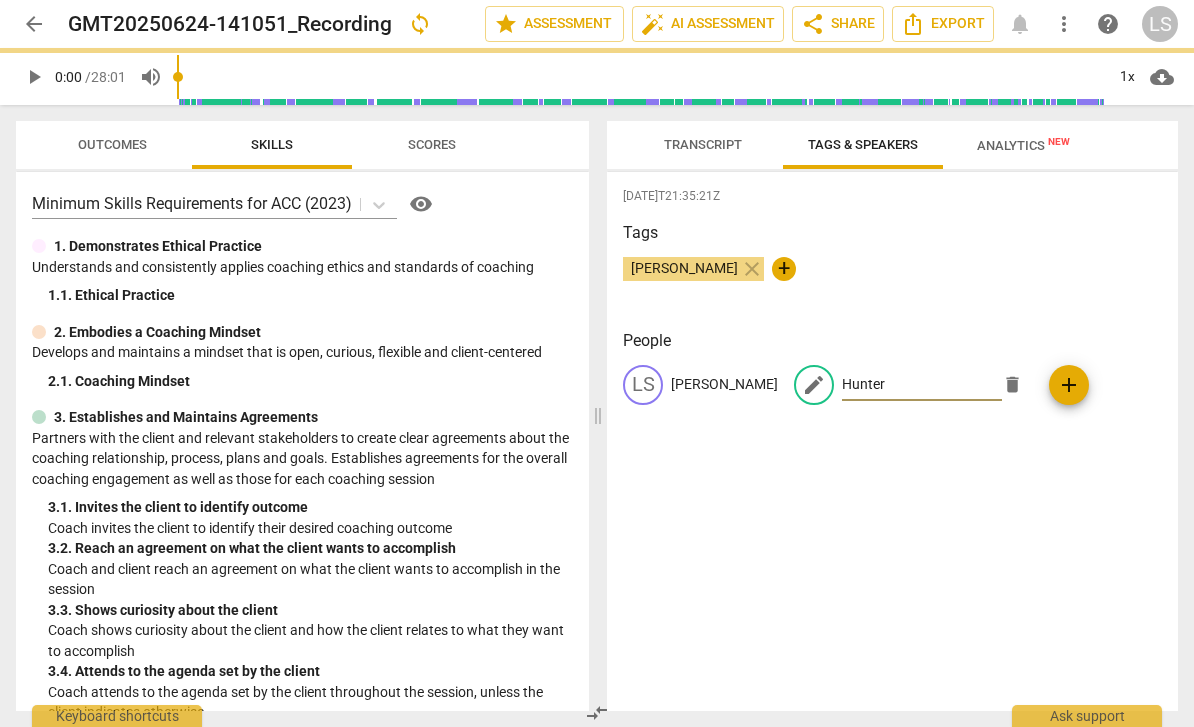 click on "[DATE]T21:35:21Z Tags [PERSON_NAME] close + People [PERSON_NAME] Sheets edit Hunter delete add" at bounding box center [892, 441] 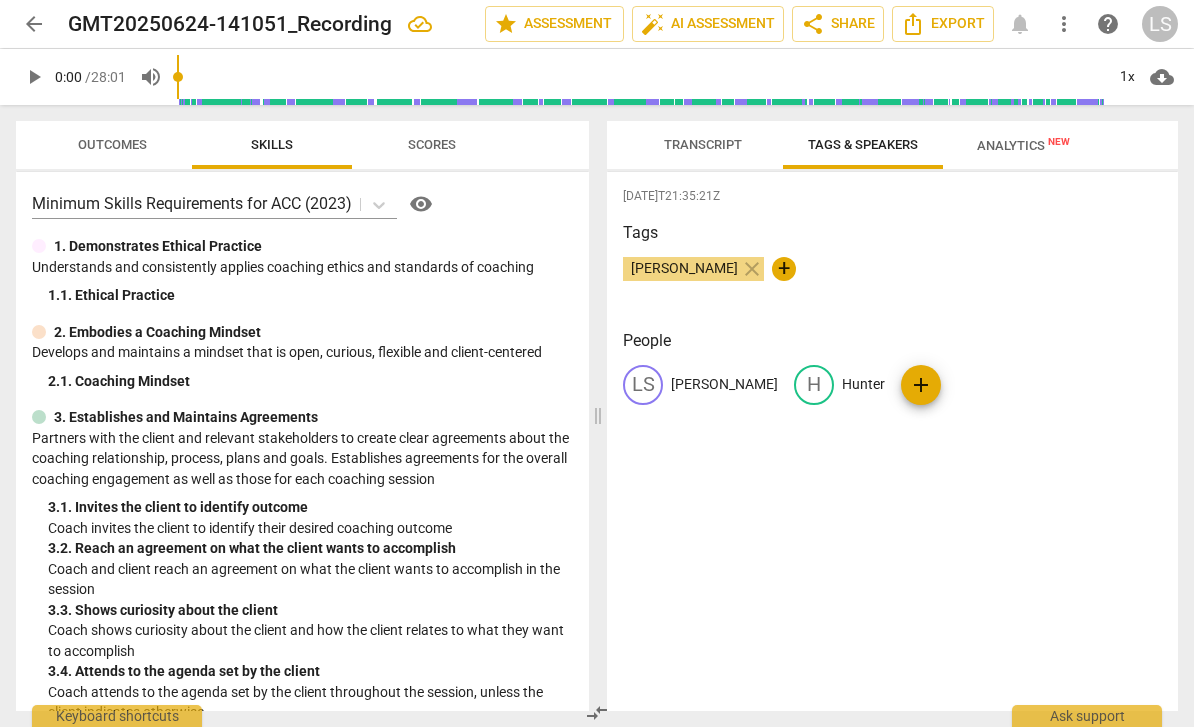 click on "H Hunter" at bounding box center (839, 385) 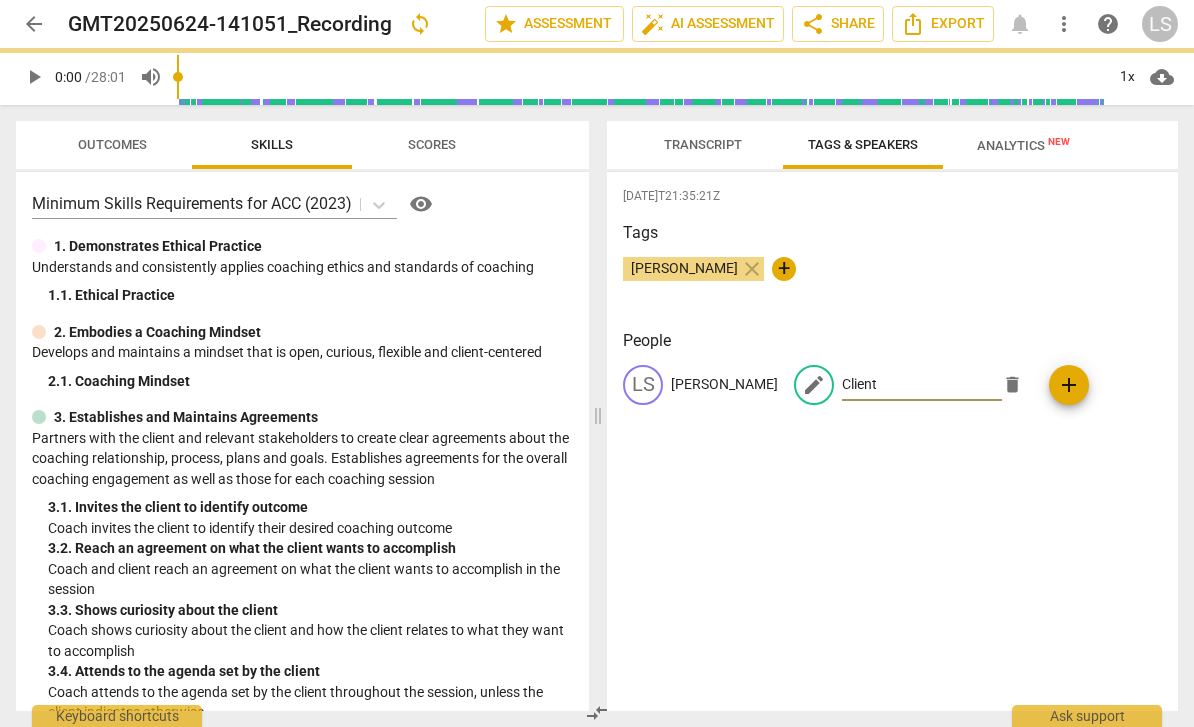 type on "Client" 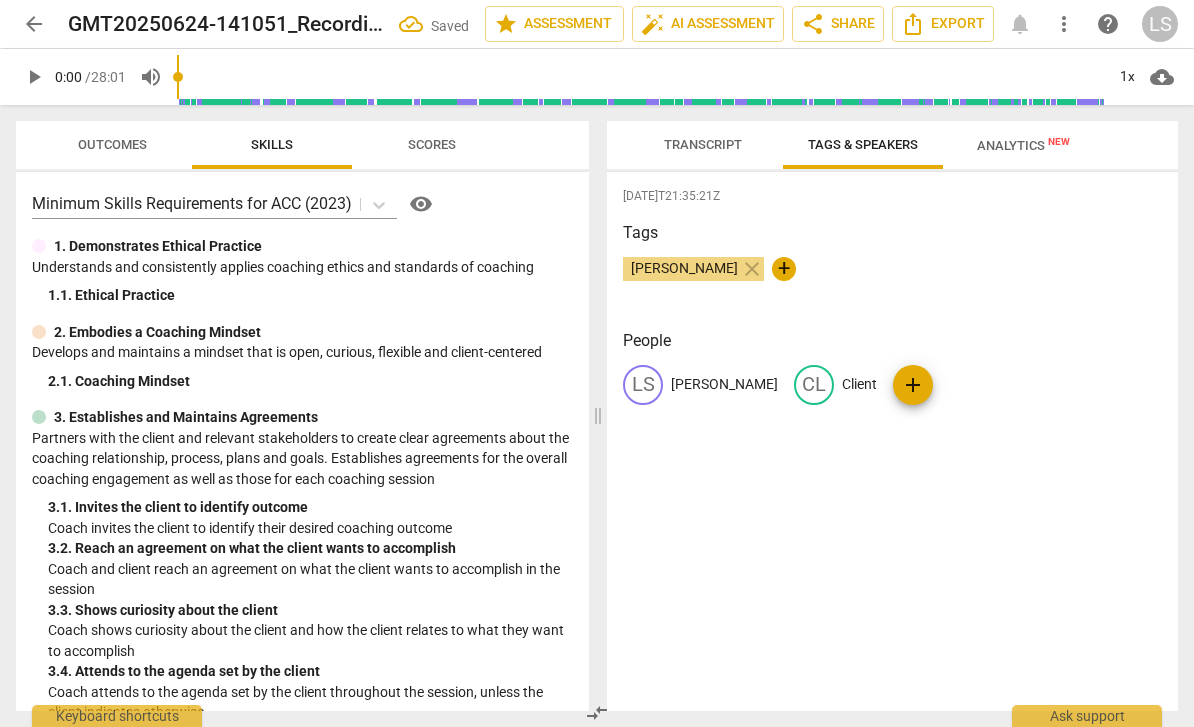 click on "Transcript" at bounding box center [703, 144] 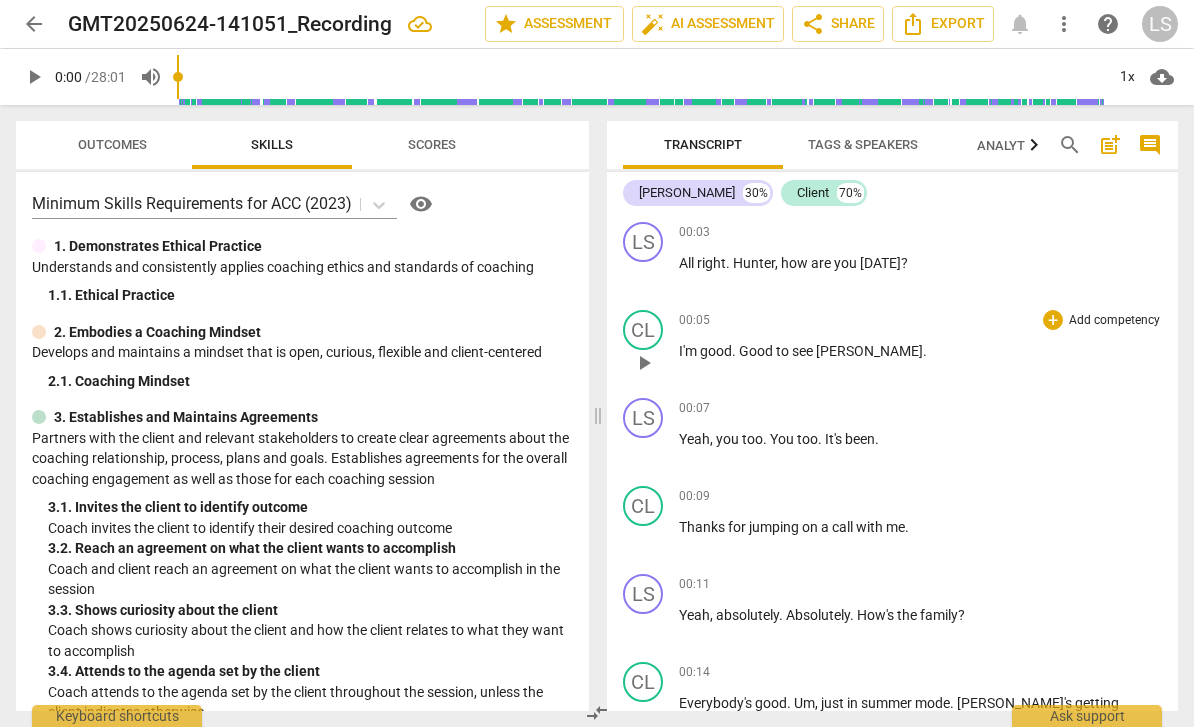 click on "[PERSON_NAME]" at bounding box center [869, 351] 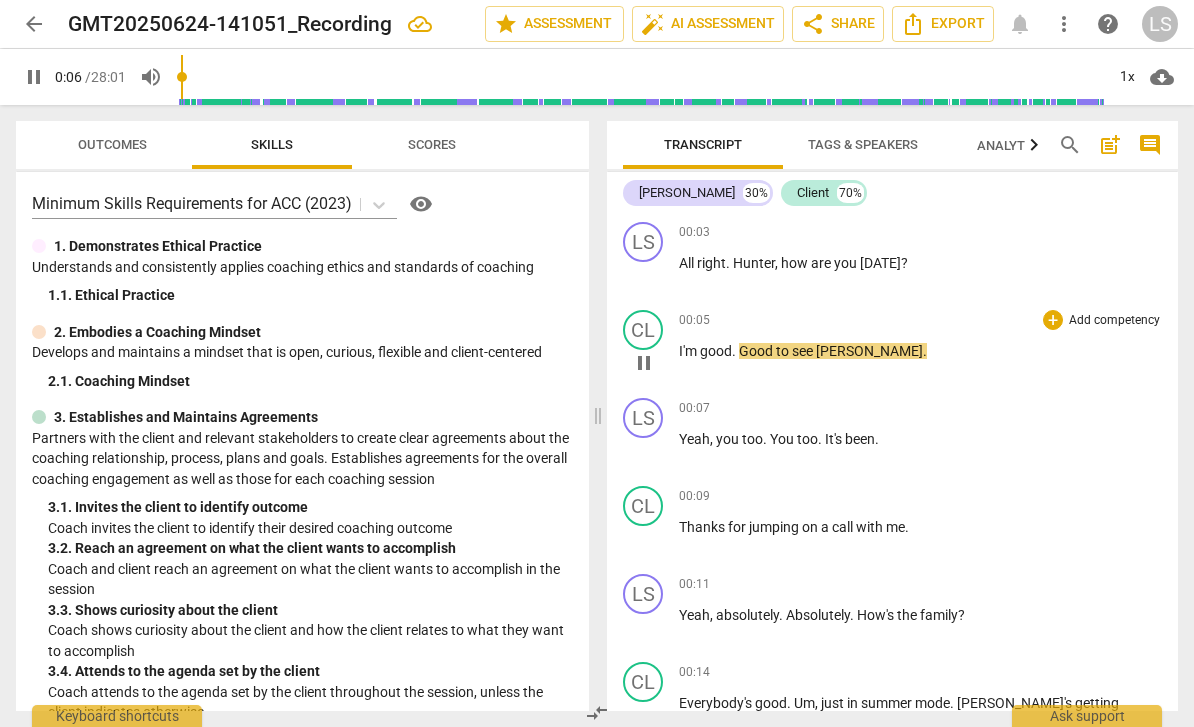 click on "pause" at bounding box center [644, 363] 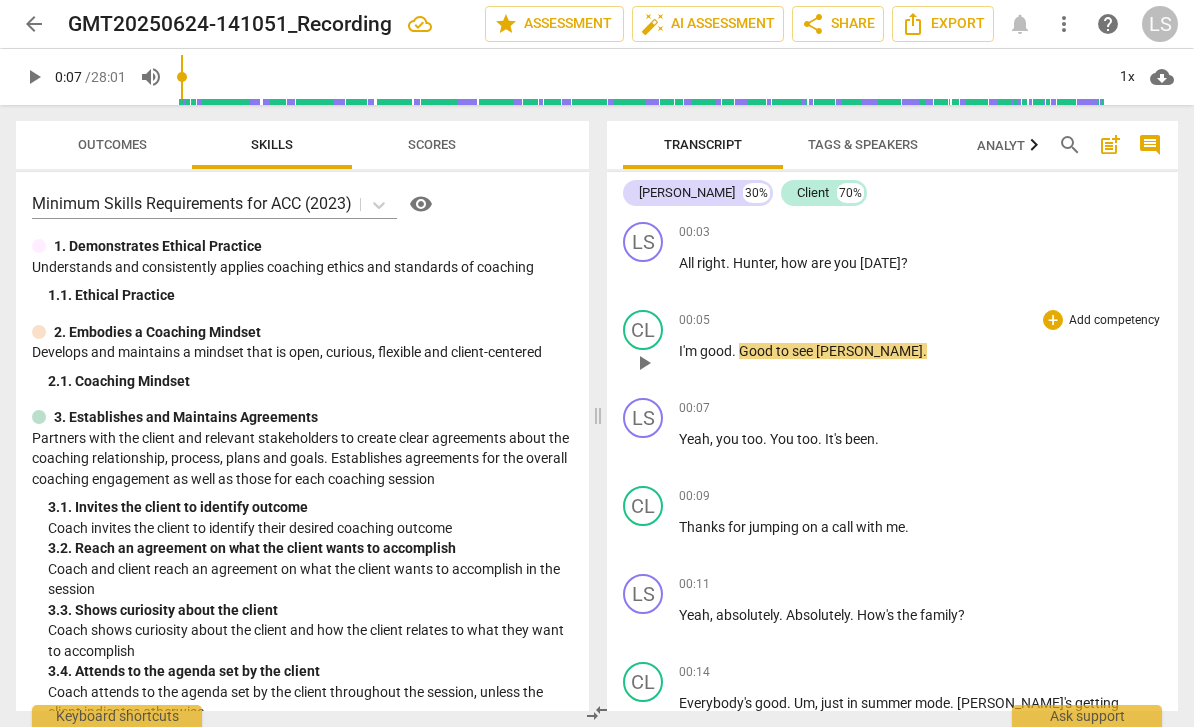 click on "play_arrow" at bounding box center (644, 363) 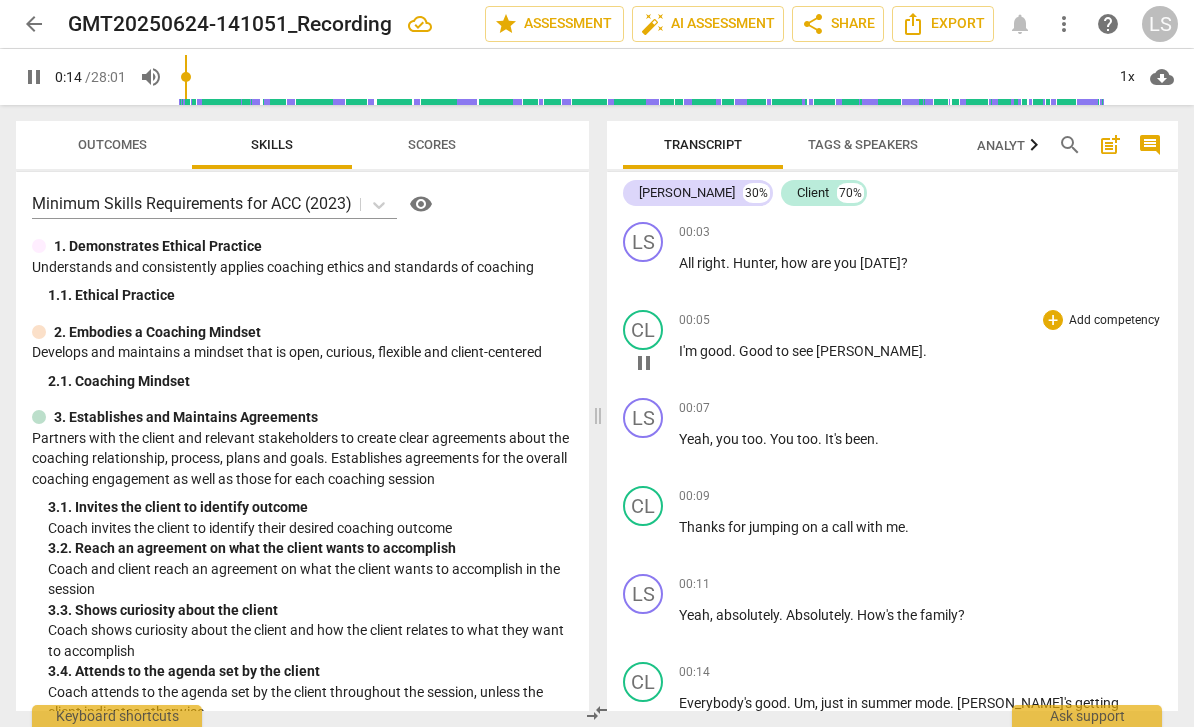 click on "pause" at bounding box center [644, 363] 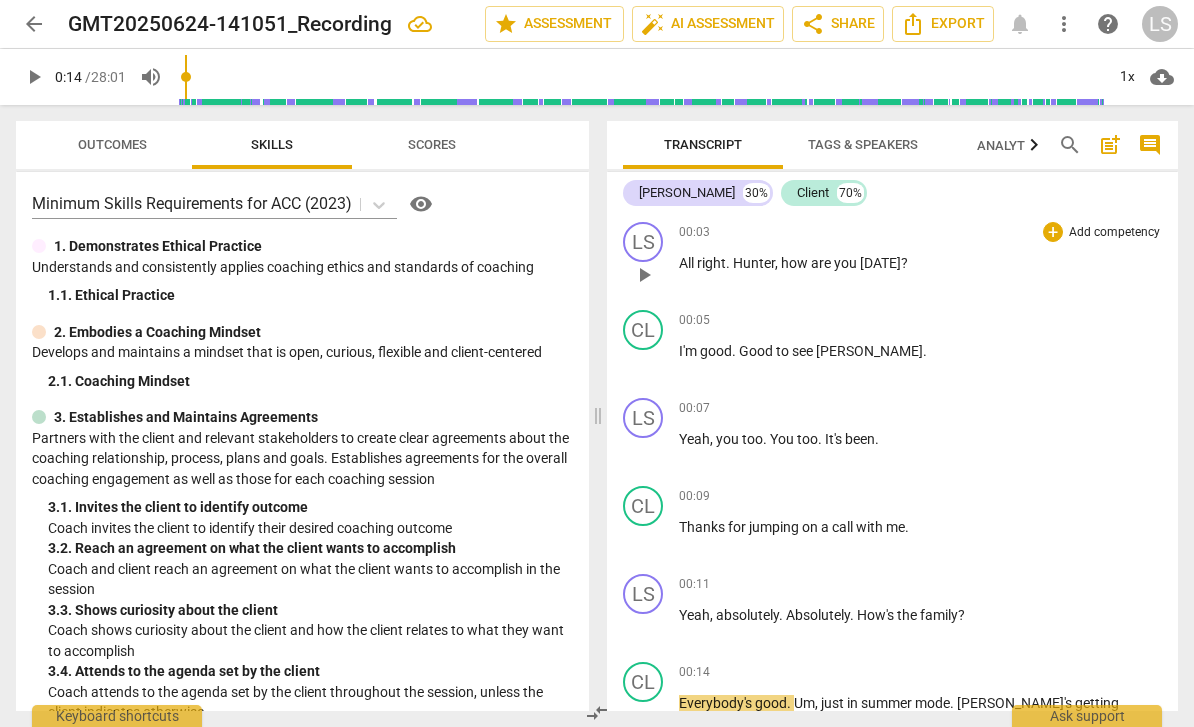 click on "play_arrow" at bounding box center [644, 275] 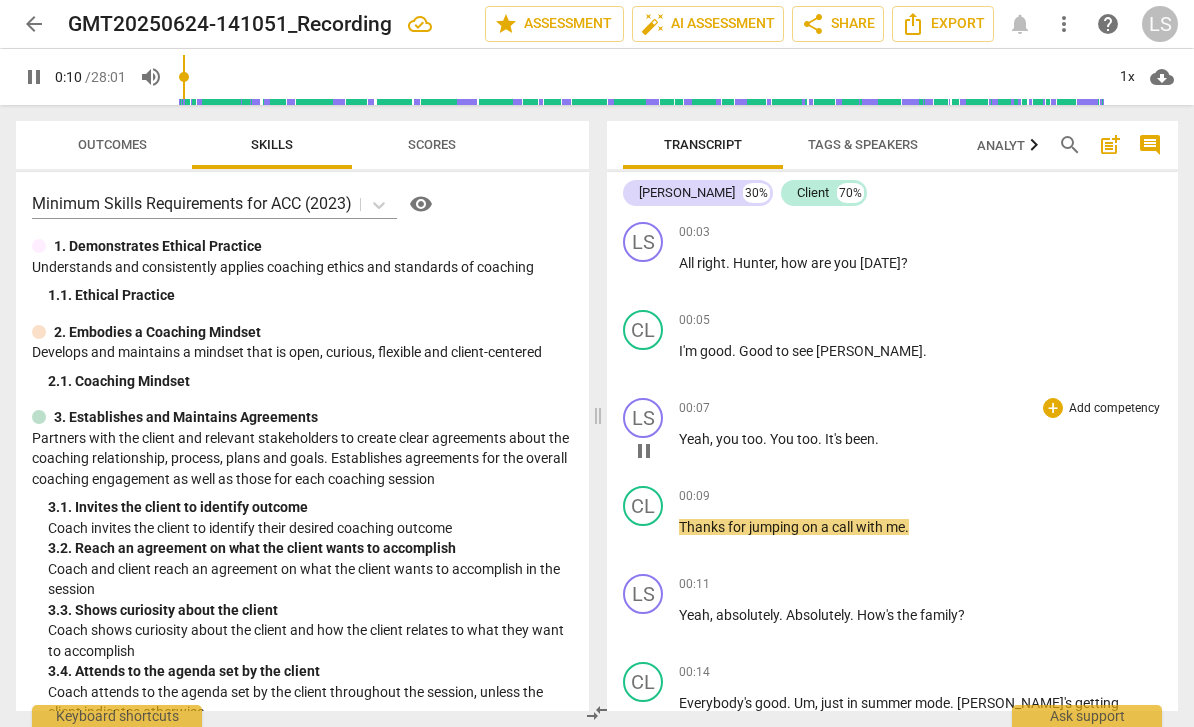 click on "pause" at bounding box center (644, 451) 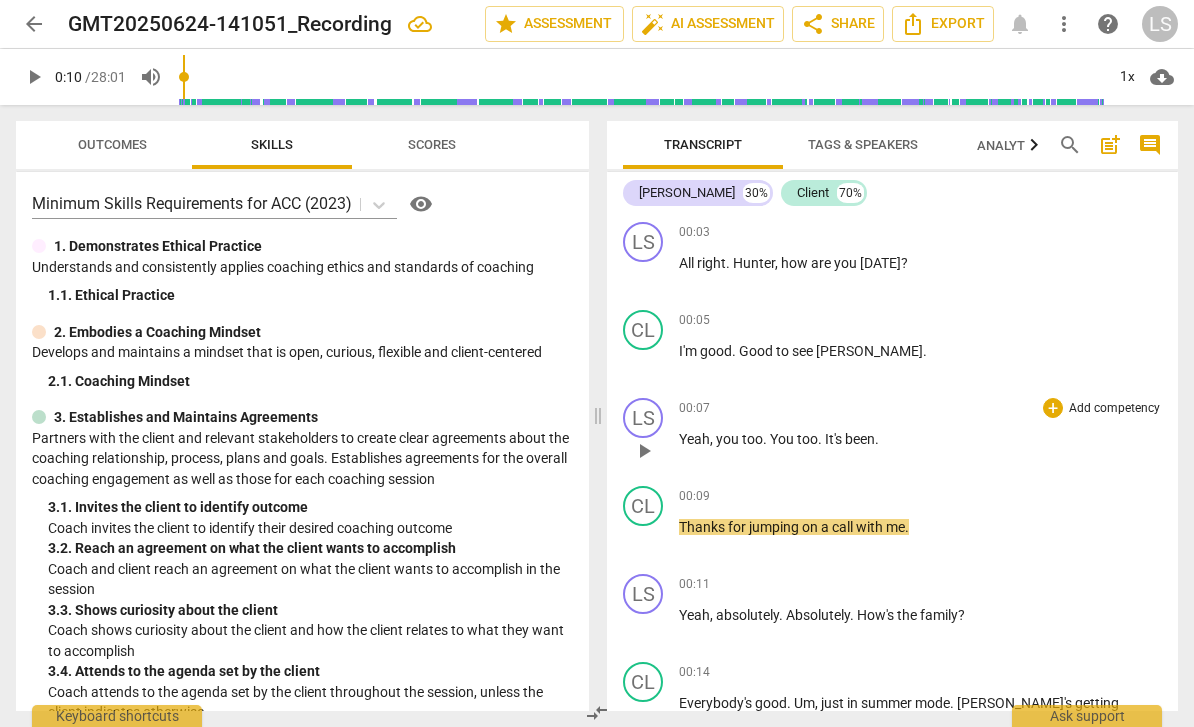 click on "play_arrow" at bounding box center (644, 451) 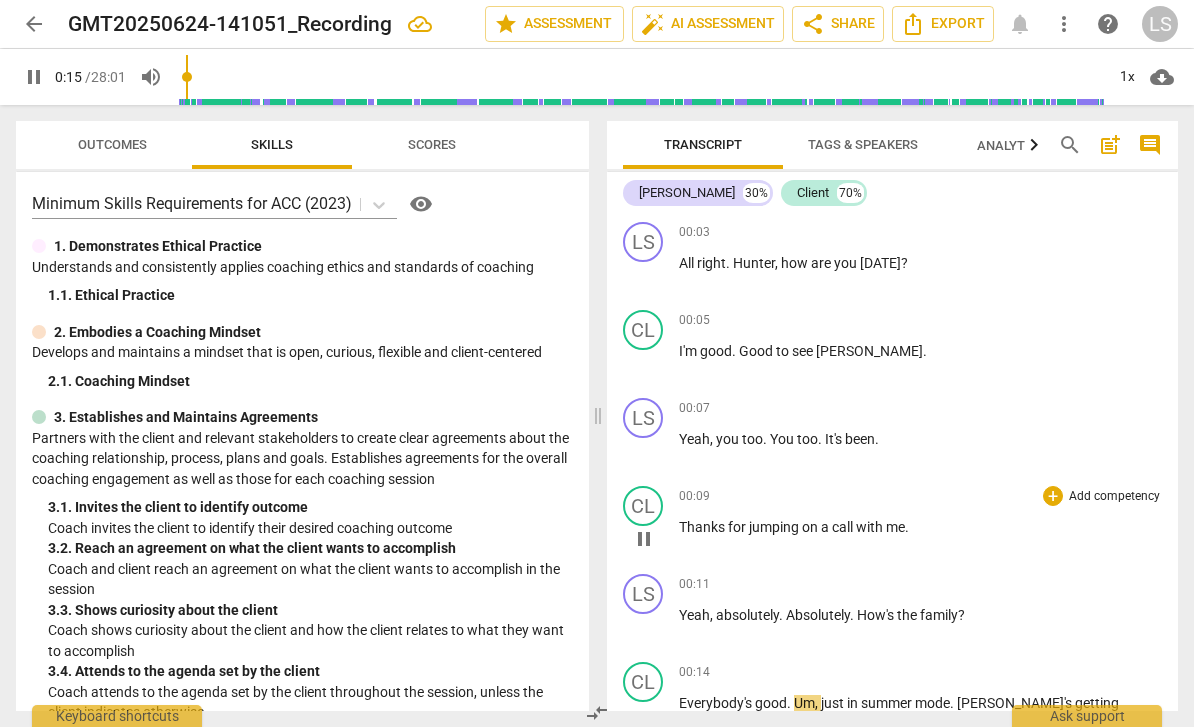 click on "pause" at bounding box center [644, 539] 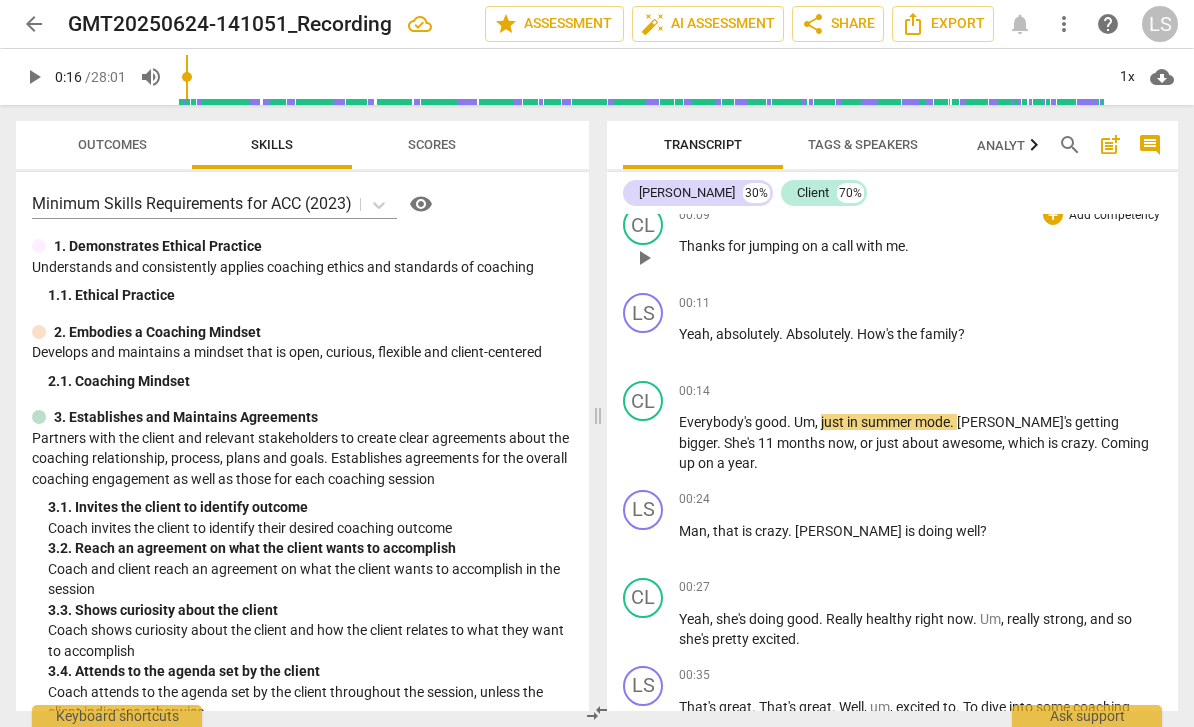 scroll, scrollTop: 289, scrollLeft: 0, axis: vertical 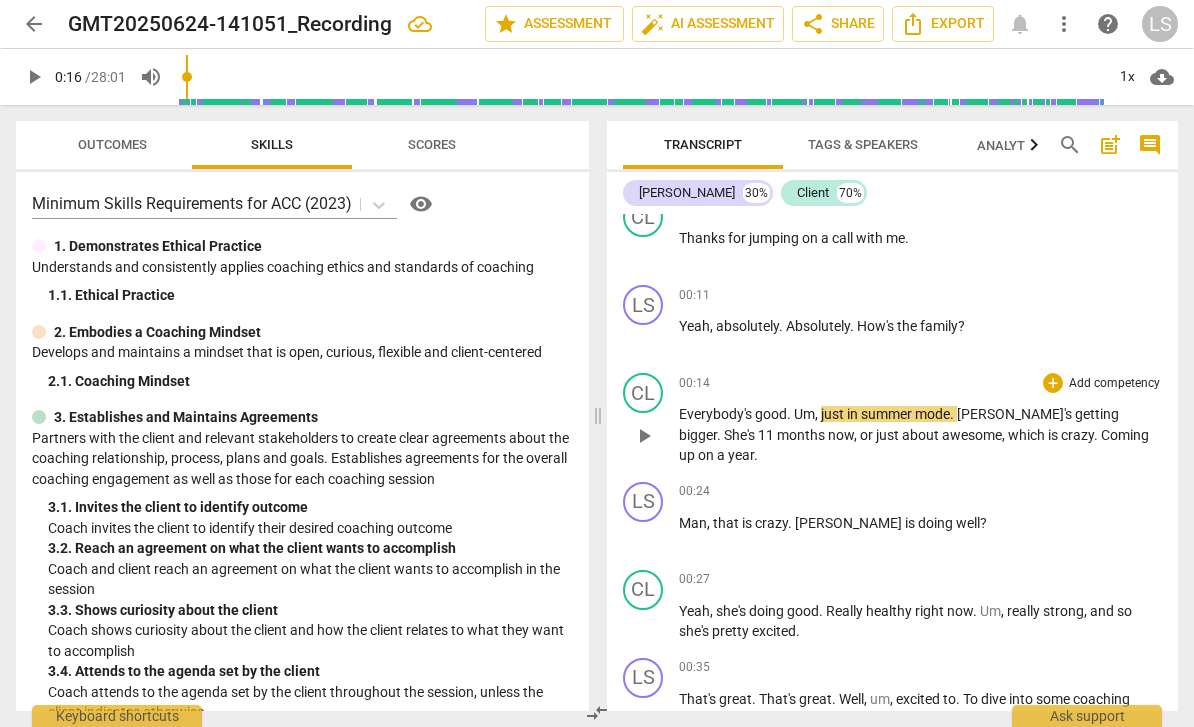 click on "play_arrow" at bounding box center (644, 436) 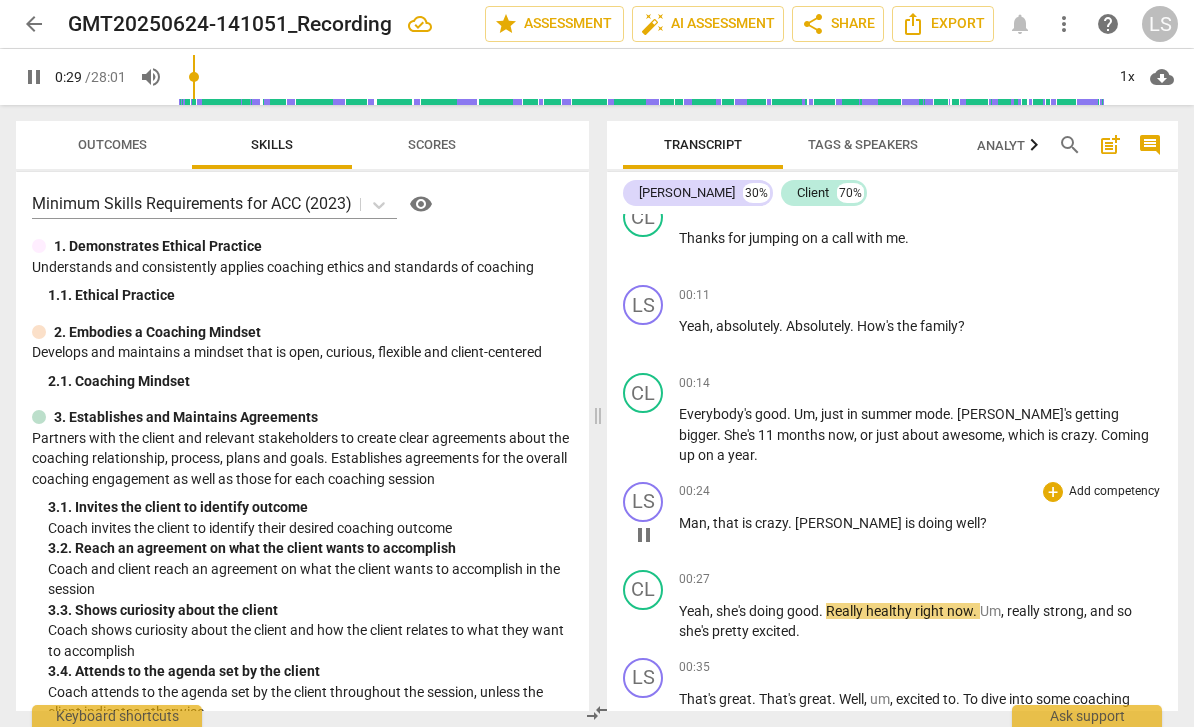 click on "[PERSON_NAME]" at bounding box center (850, 523) 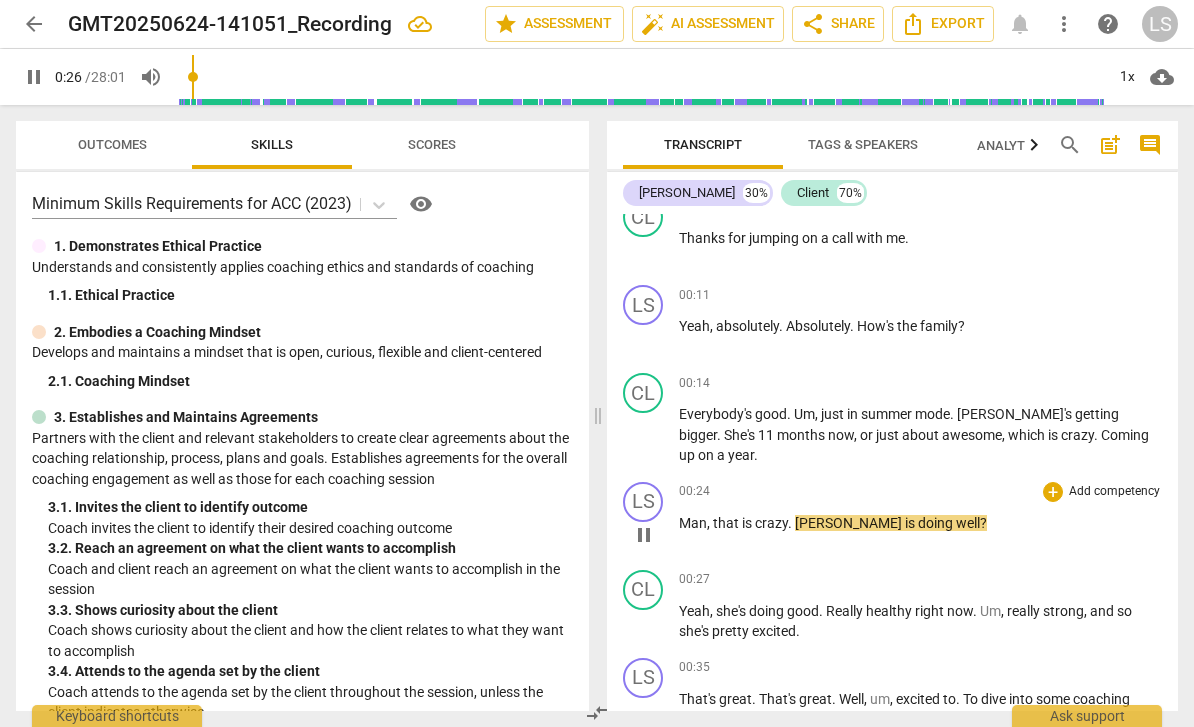 click on "00:24 + Add competency keyboard_arrow_right Man ,   that   is   crazy .   [PERSON_NAME]   is   doing   well ?" at bounding box center [920, 518] 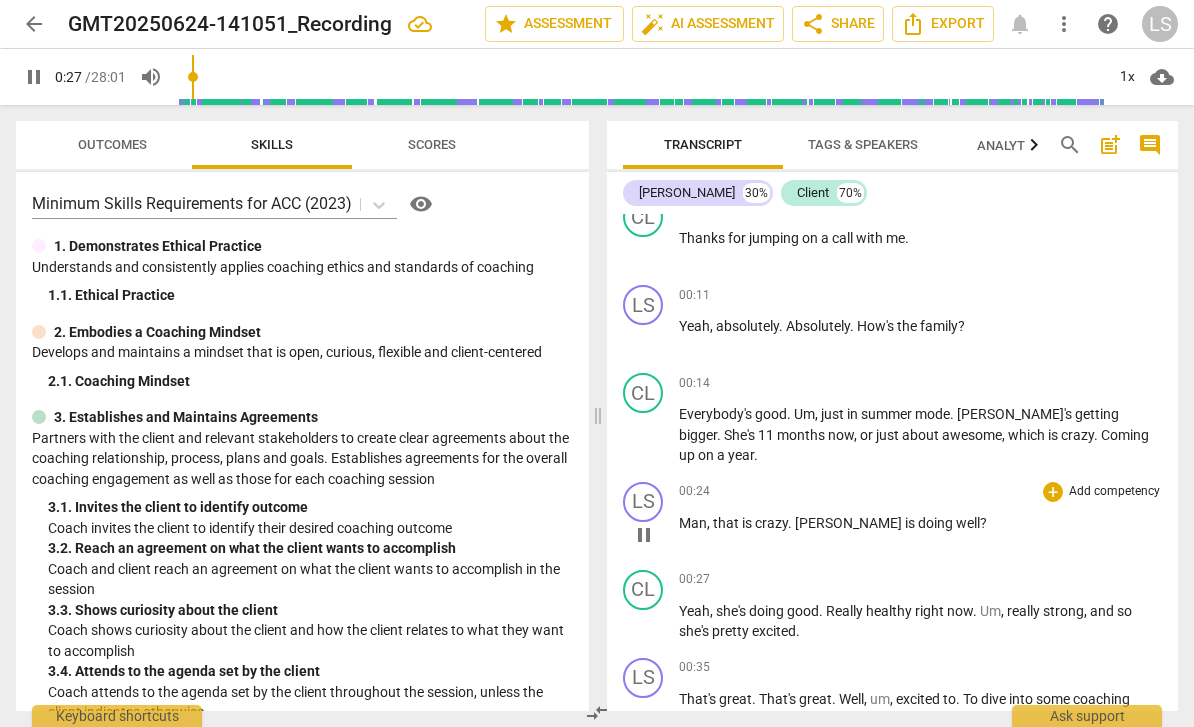 click on "pause" at bounding box center (644, 535) 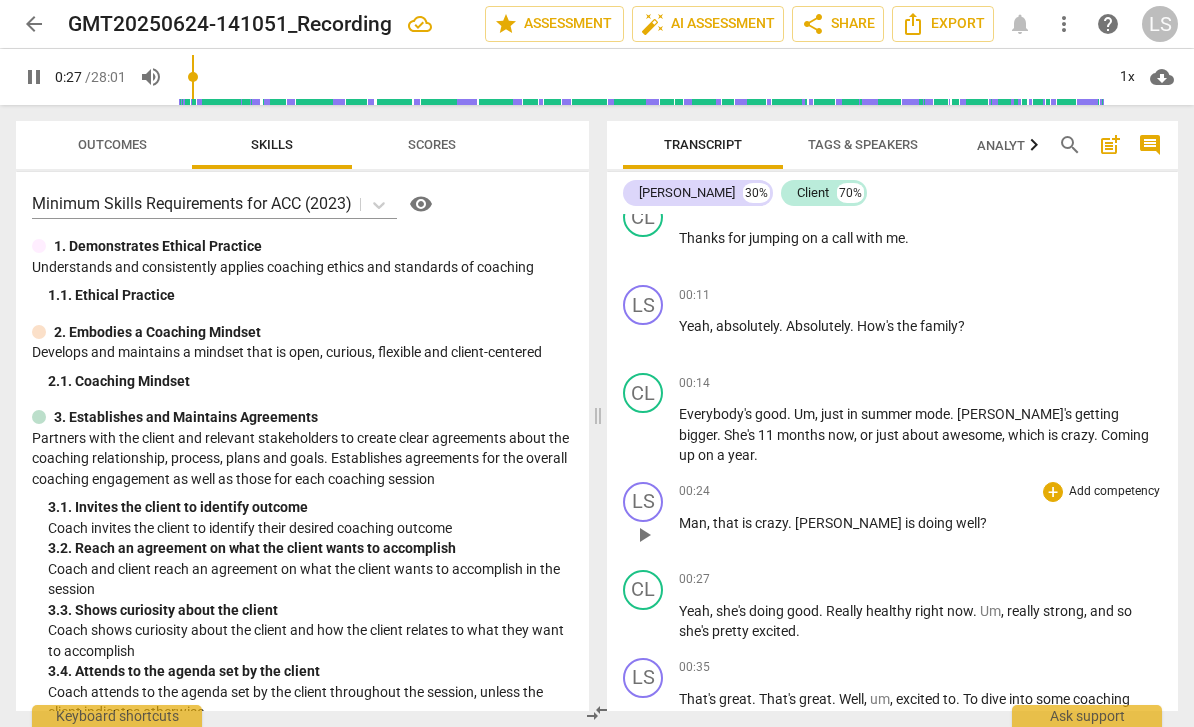 type on "28" 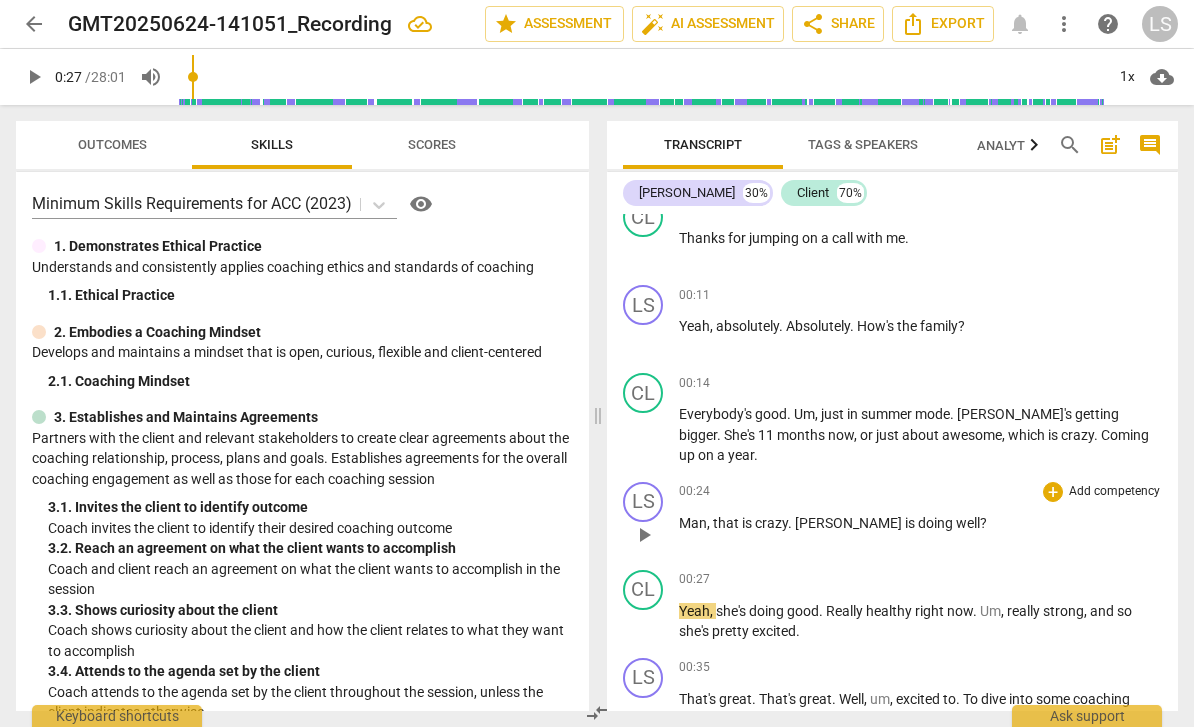 click on "Man ,   that   is   crazy .   [PERSON_NAME]   is   doing   well ?" at bounding box center [920, 523] 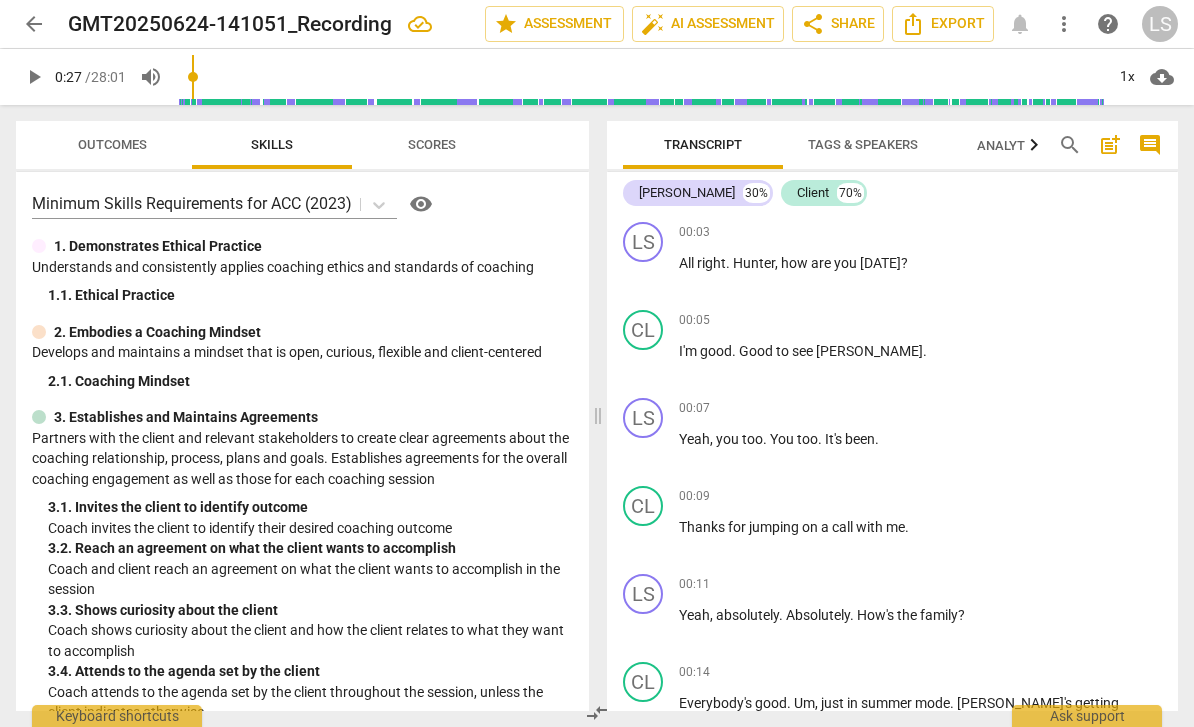 scroll, scrollTop: 0, scrollLeft: 0, axis: both 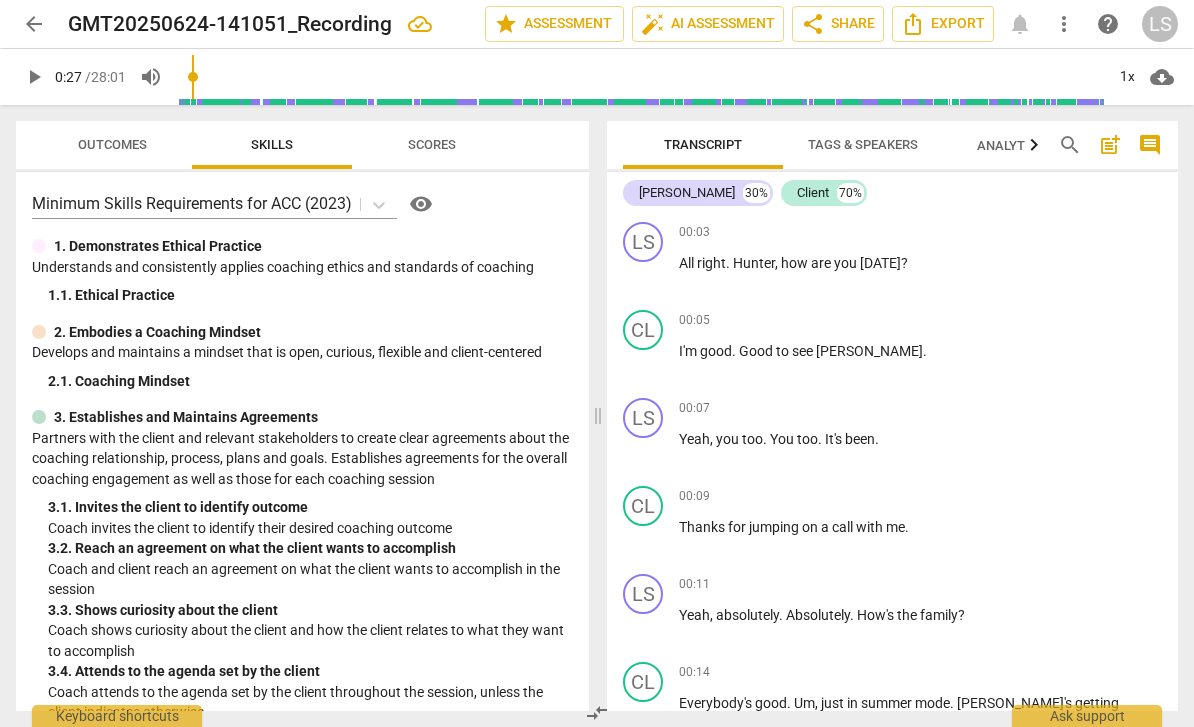 click on "Tags & Speakers" at bounding box center [863, 145] 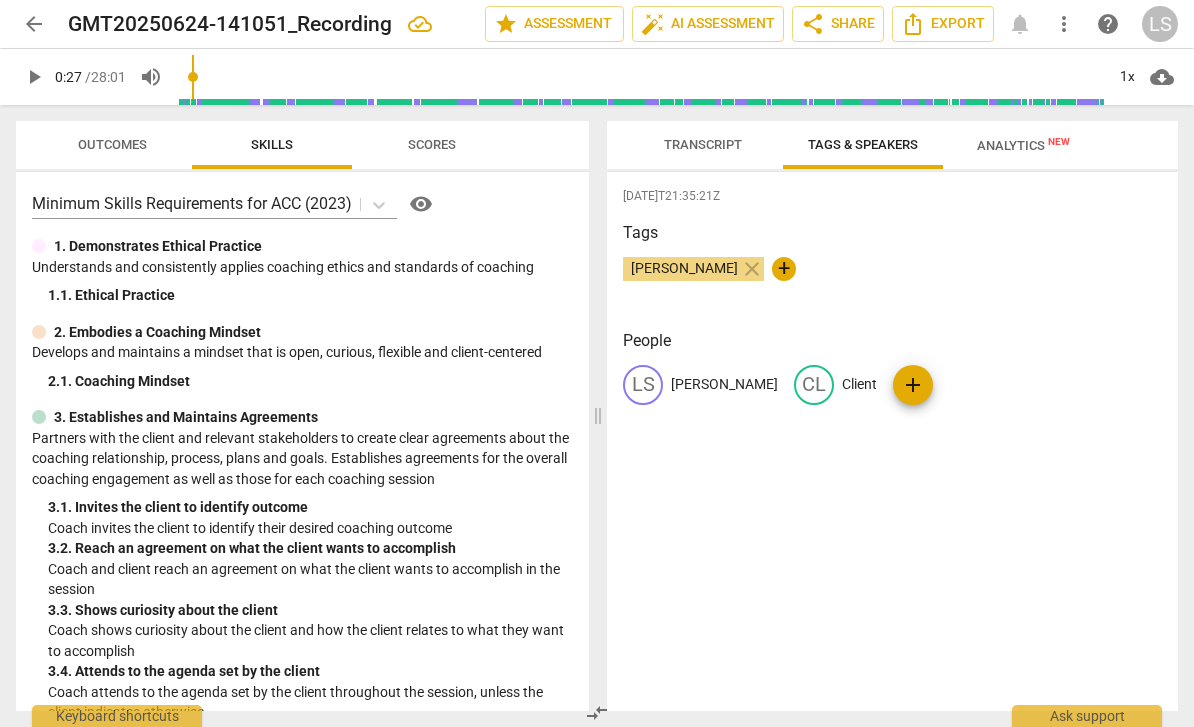 click on "Analytics   New" at bounding box center (1023, 145) 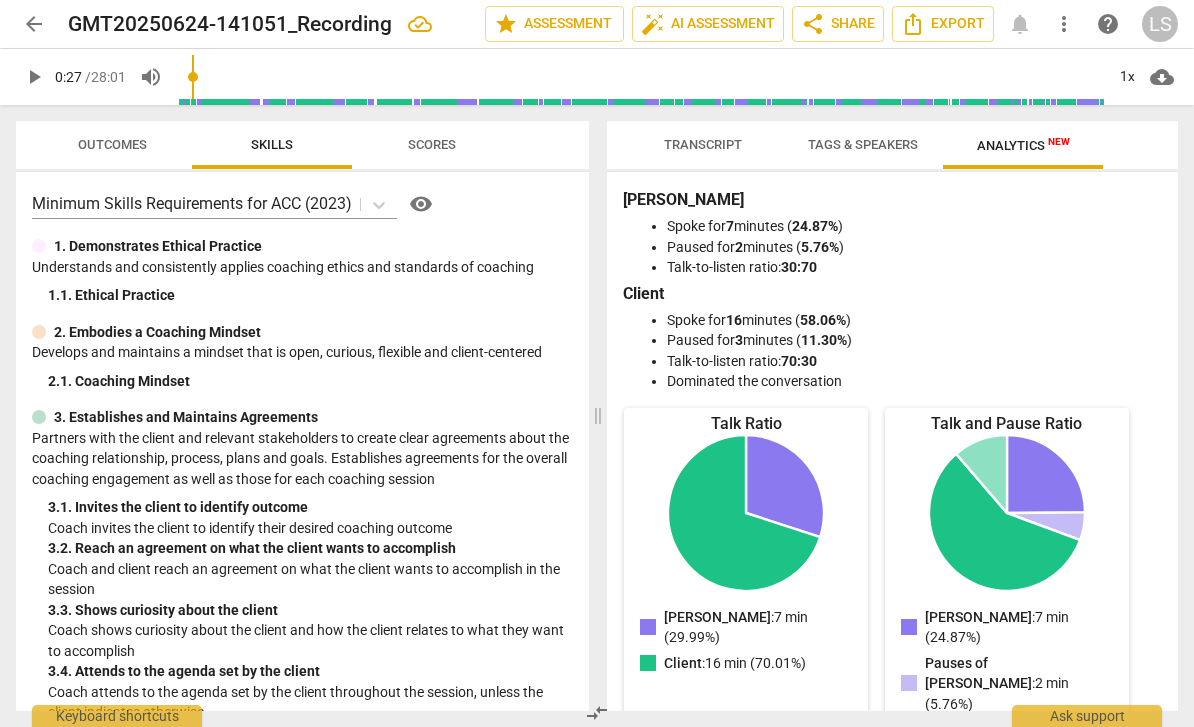 scroll, scrollTop: 0, scrollLeft: 0, axis: both 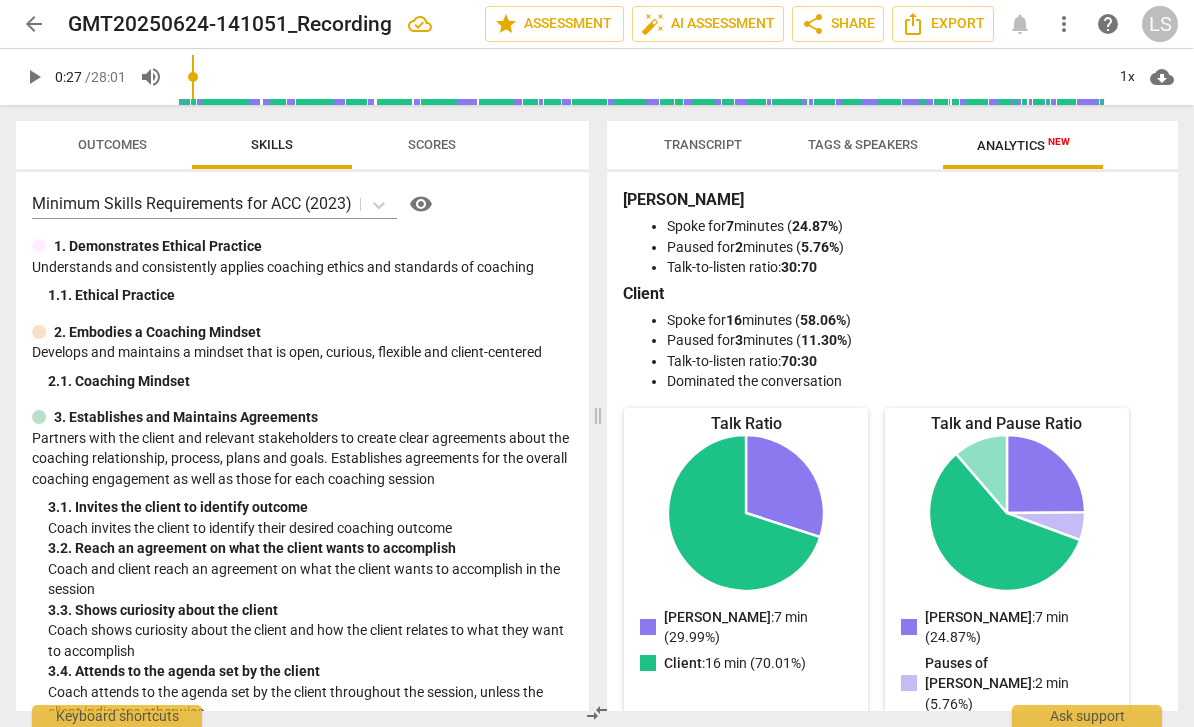 click on "Transcript" at bounding box center (703, 144) 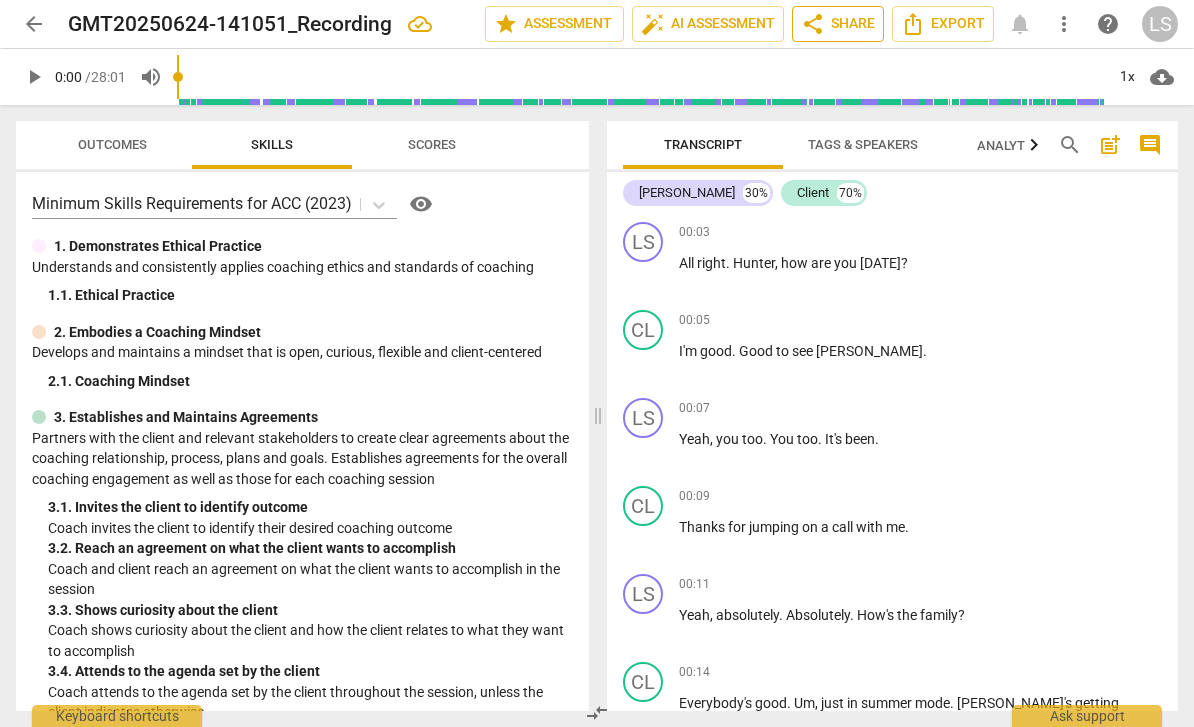 click on "share    Share" at bounding box center (838, 24) 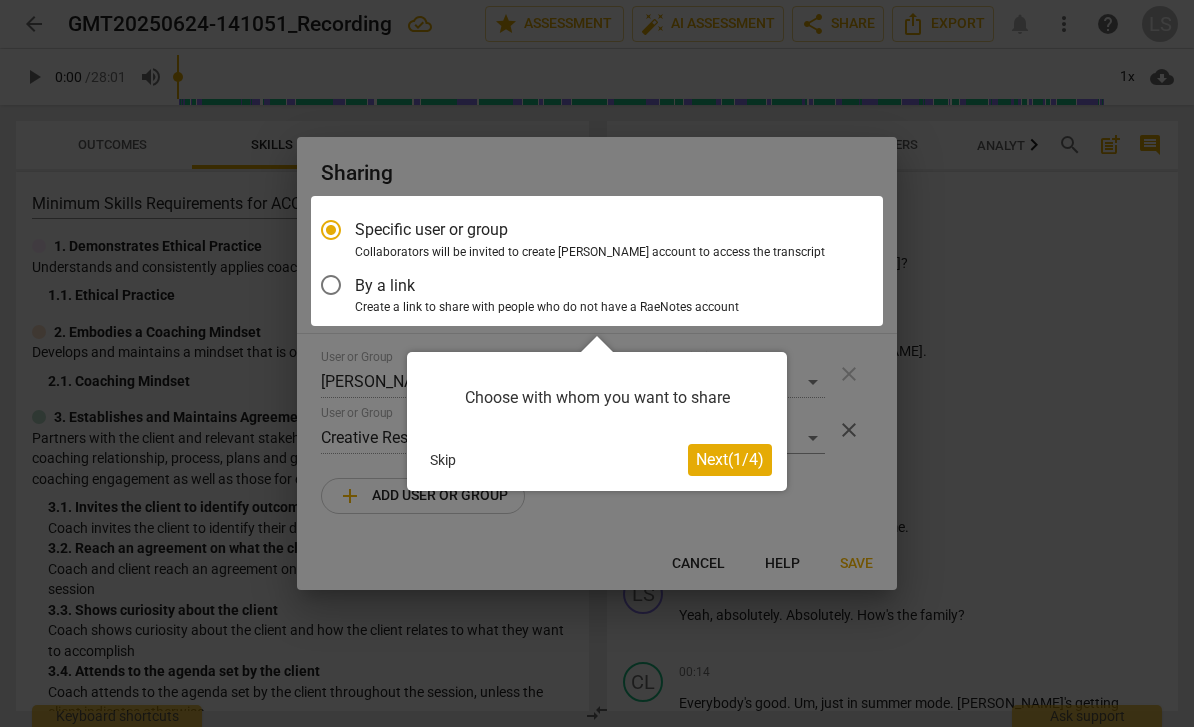 click on "Next  ( 1 / 4 )" at bounding box center [730, 459] 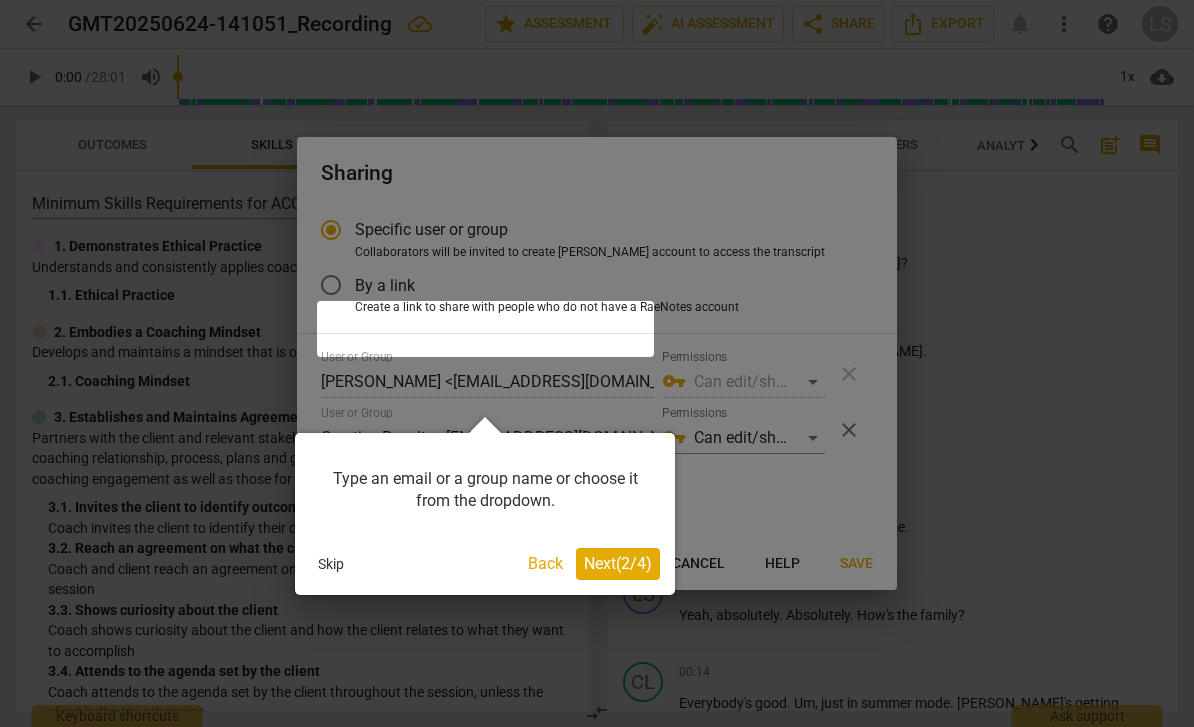 click on "Next  ( 2 / 4 )" at bounding box center (618, 563) 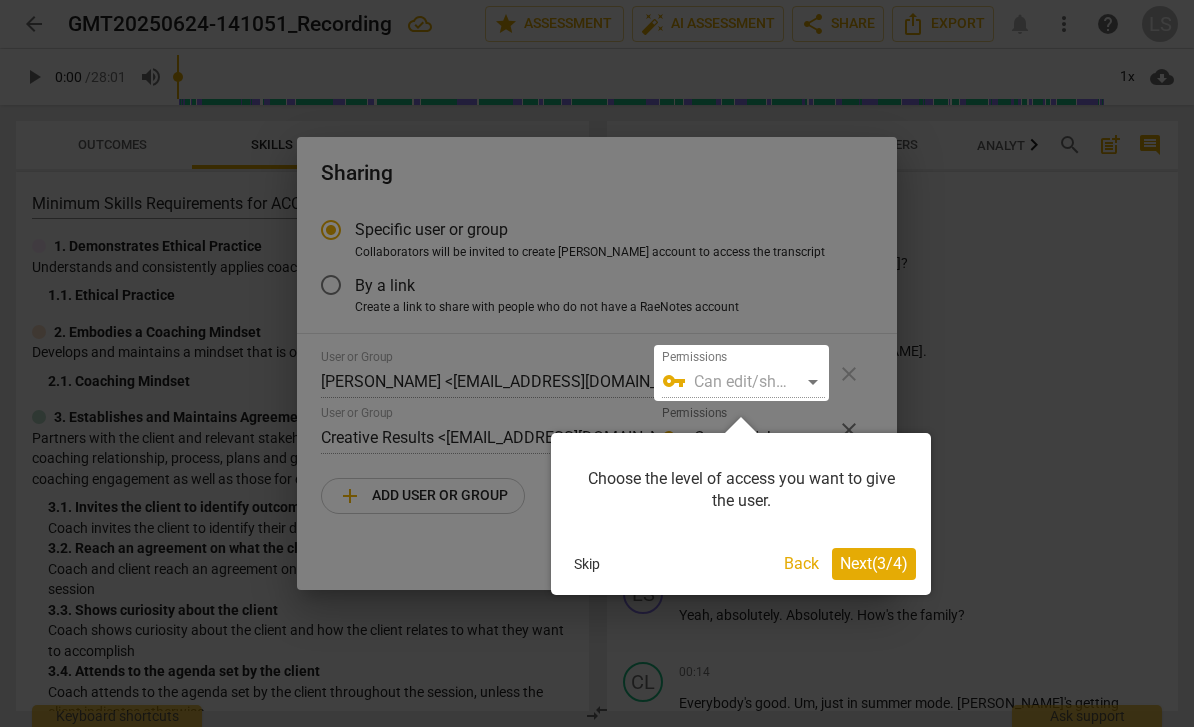 click on "Next  ( 3 / 4 )" at bounding box center [874, 564] 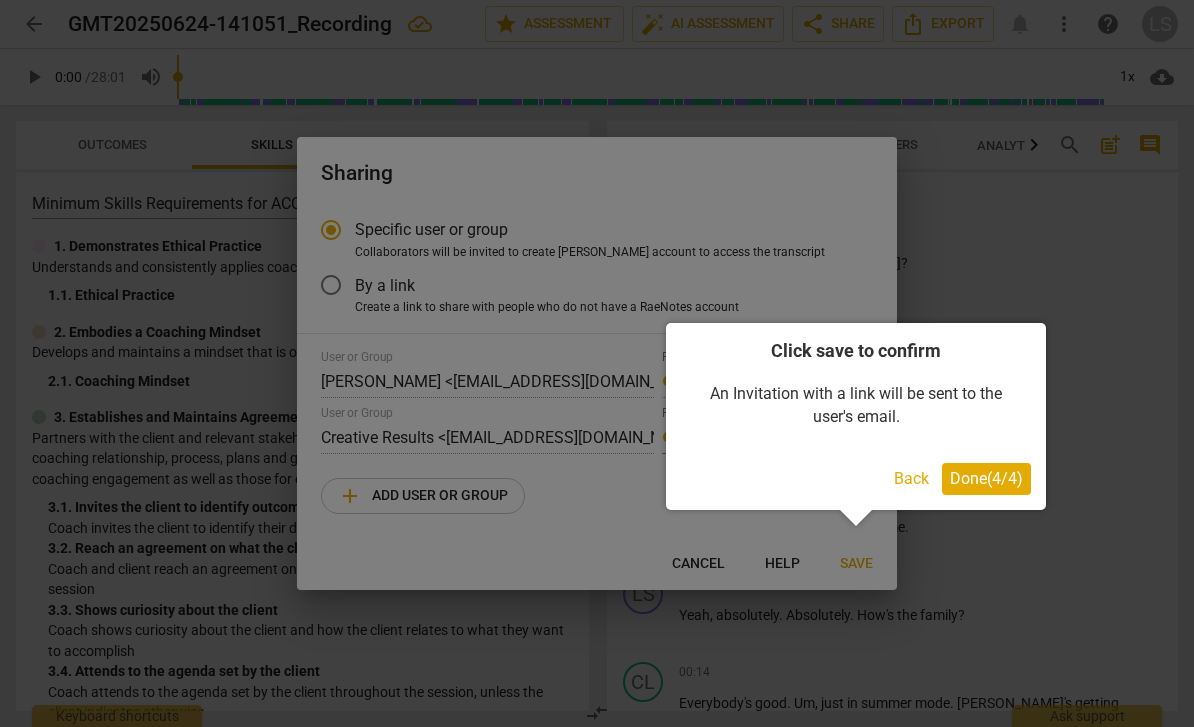 click on "Done  ( 4 / 4 )" at bounding box center [986, 478] 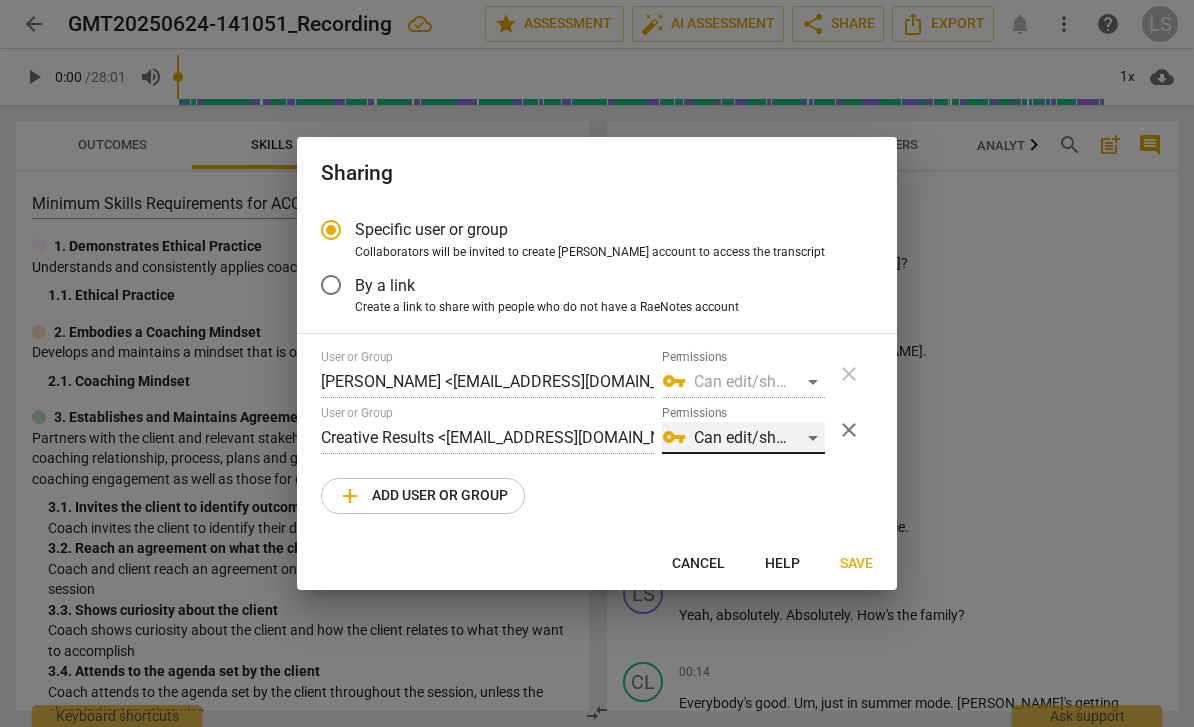 click on "vpn_key Can edit/share" at bounding box center [743, 438] 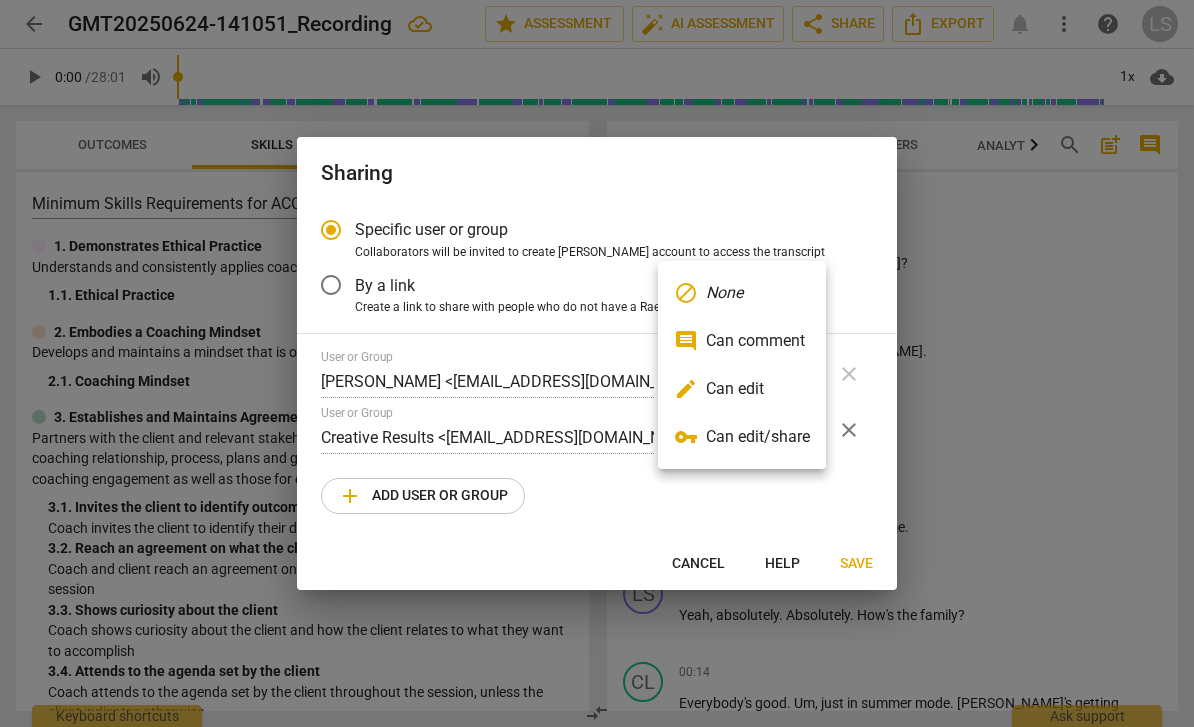 click on "vpn_key Can edit/share" at bounding box center [742, 437] 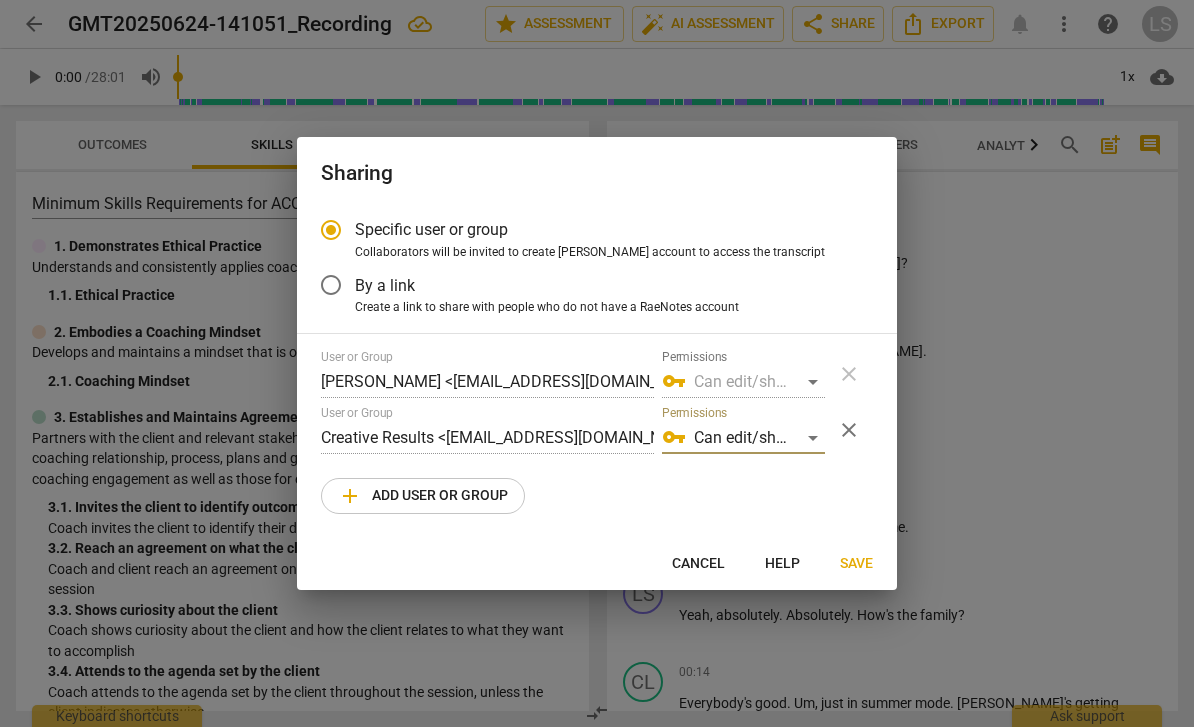 click on "Save" at bounding box center [856, 564] 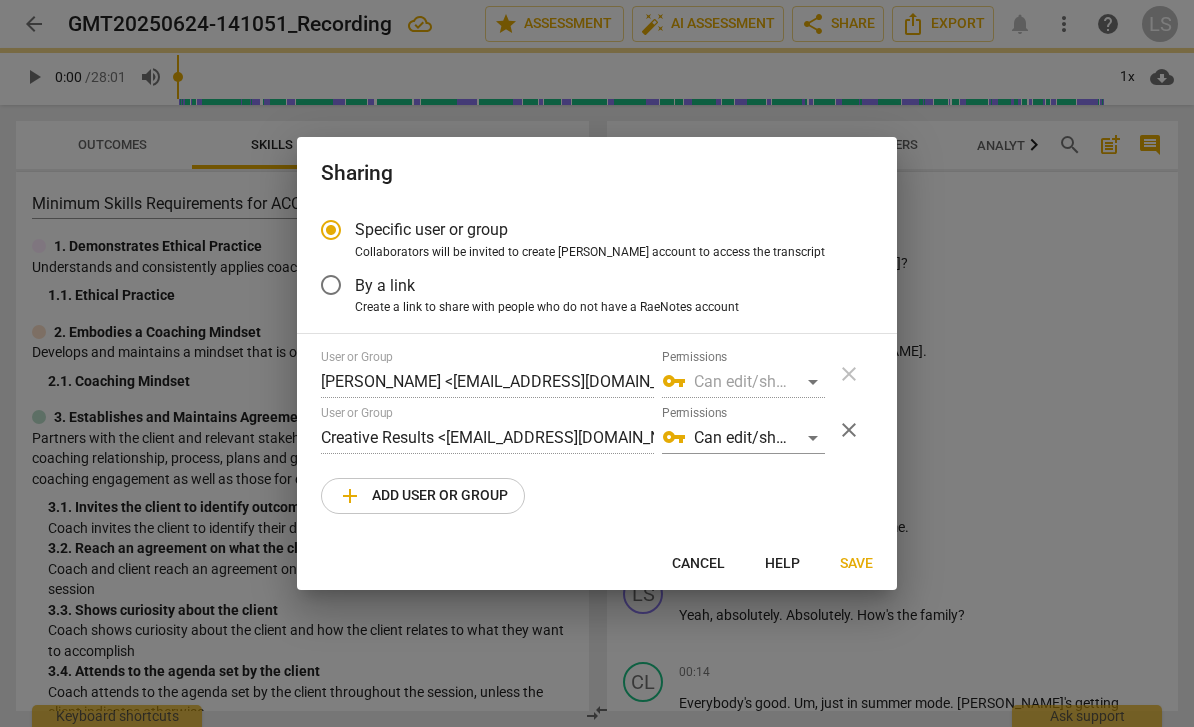 radio on "false" 